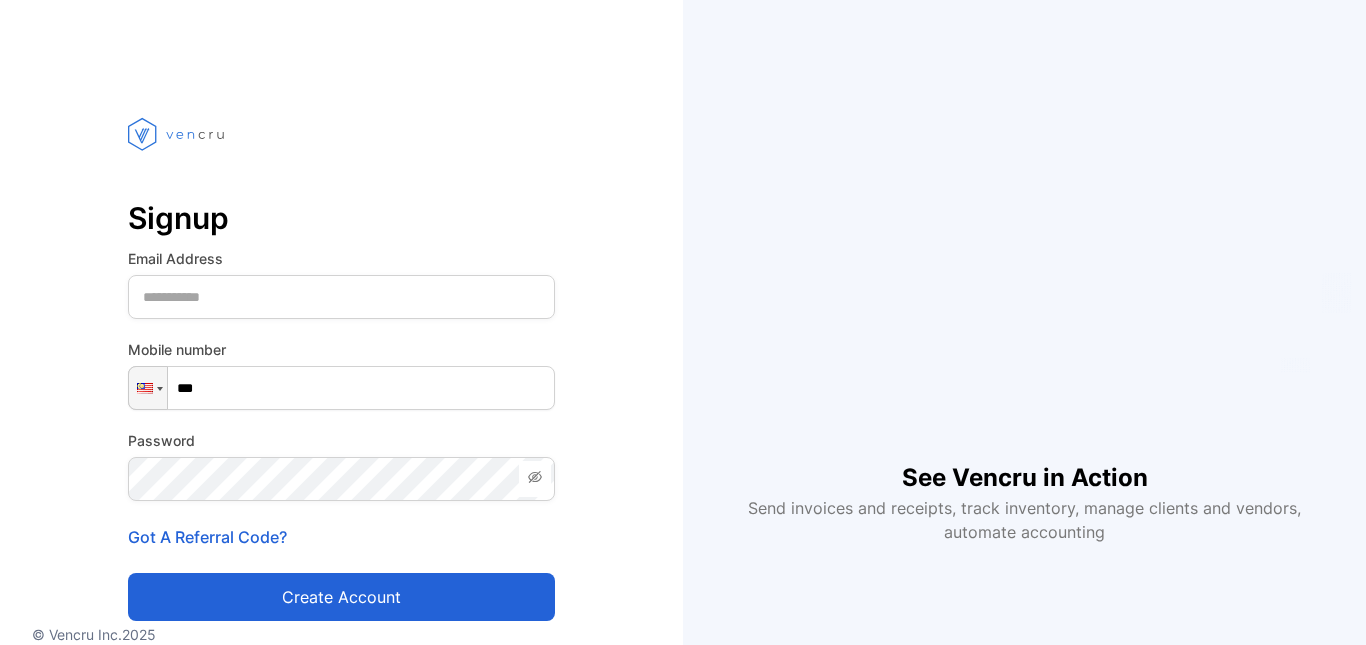 scroll, scrollTop: 0, scrollLeft: 0, axis: both 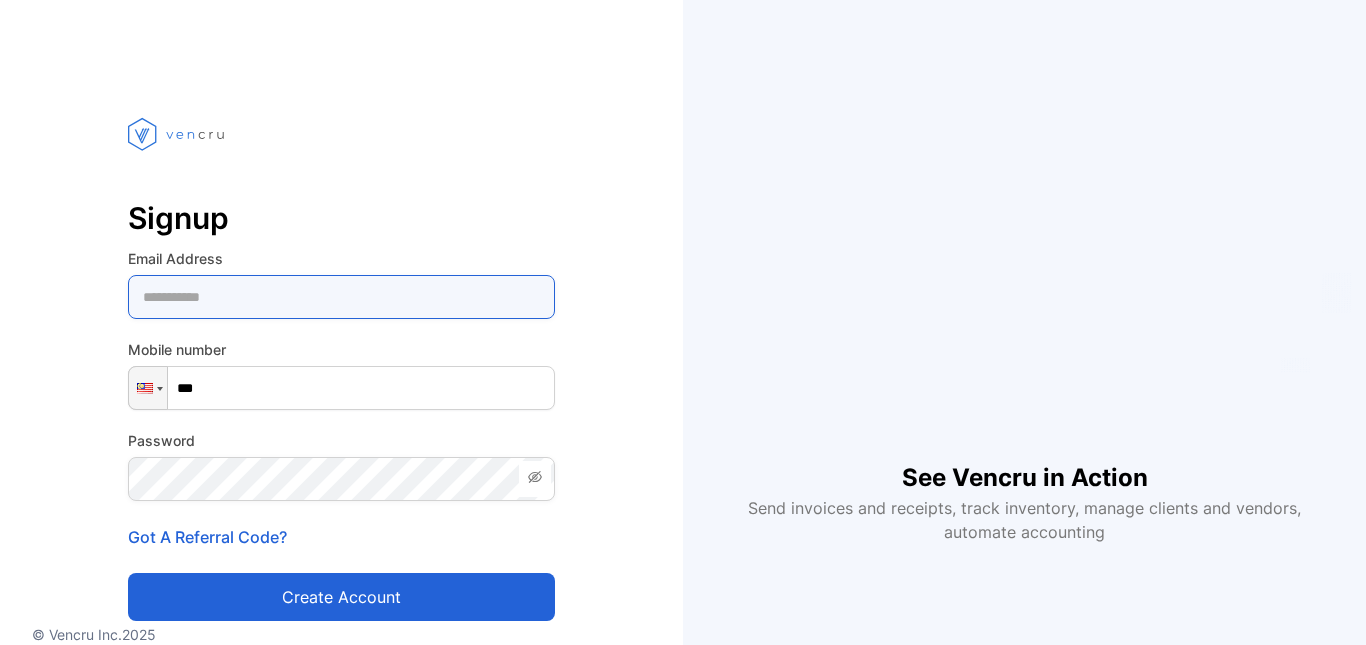 click at bounding box center [341, 297] 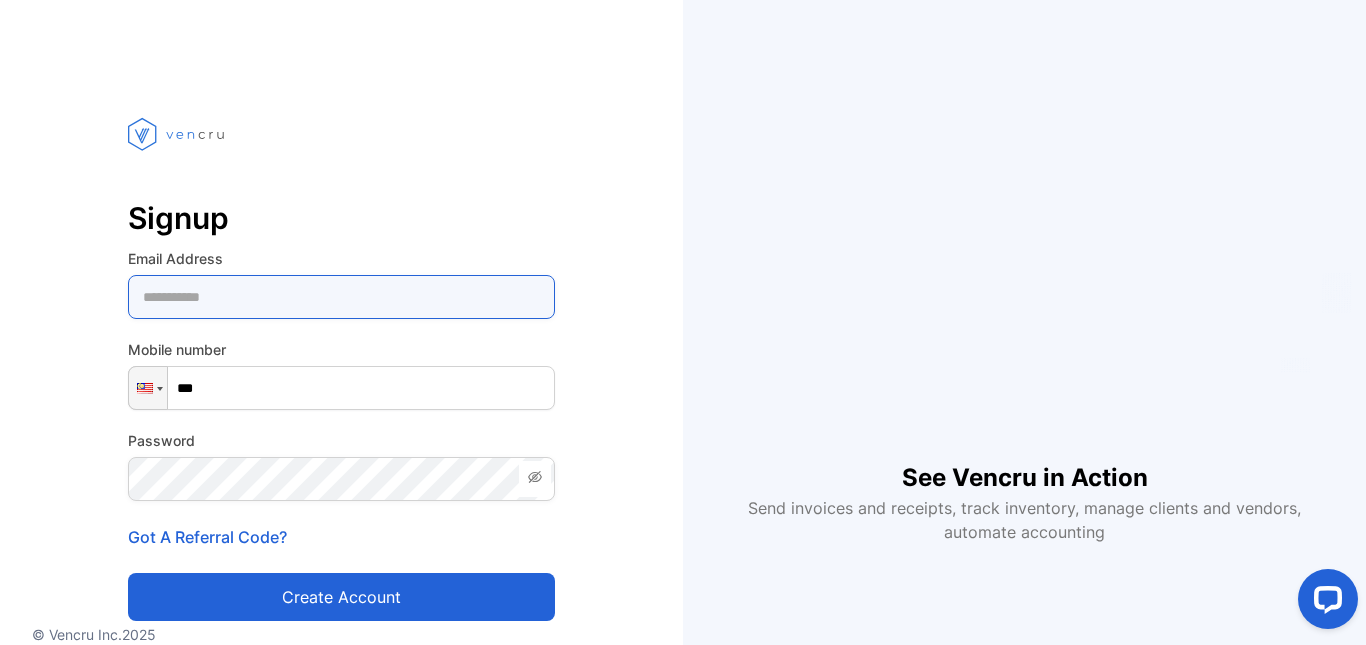 scroll, scrollTop: 0, scrollLeft: 0, axis: both 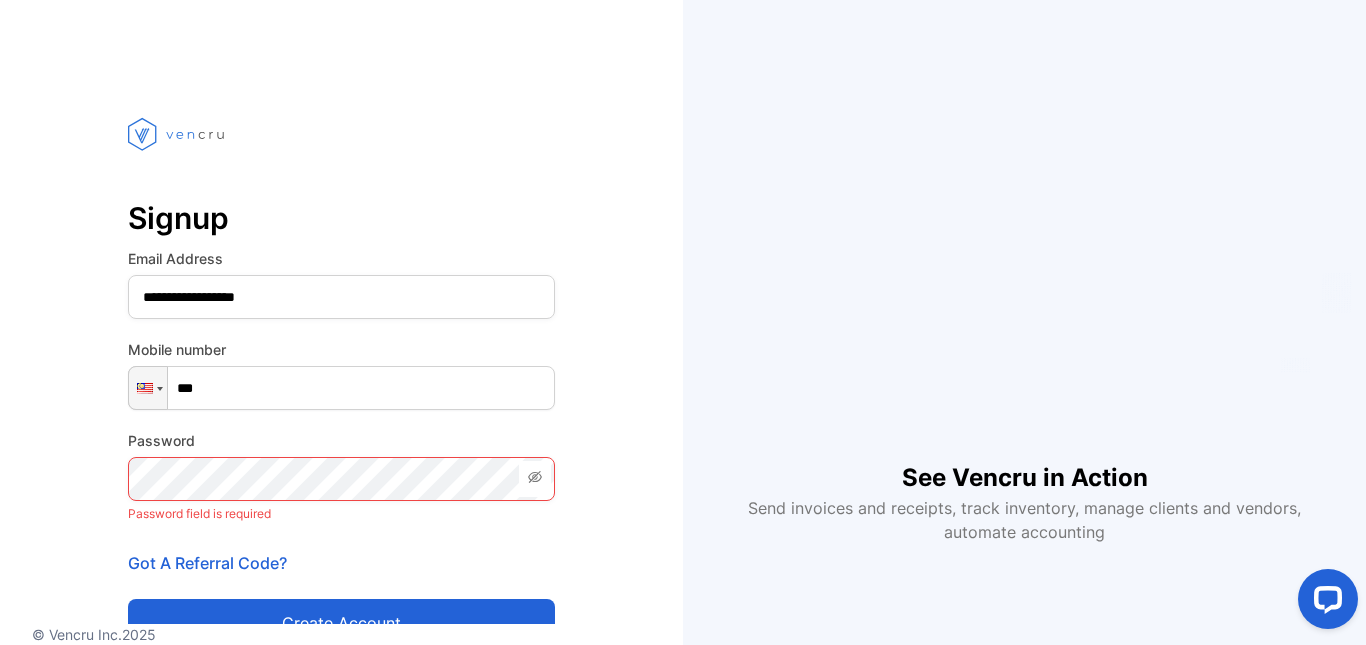 click on "***" at bounding box center [341, 388] 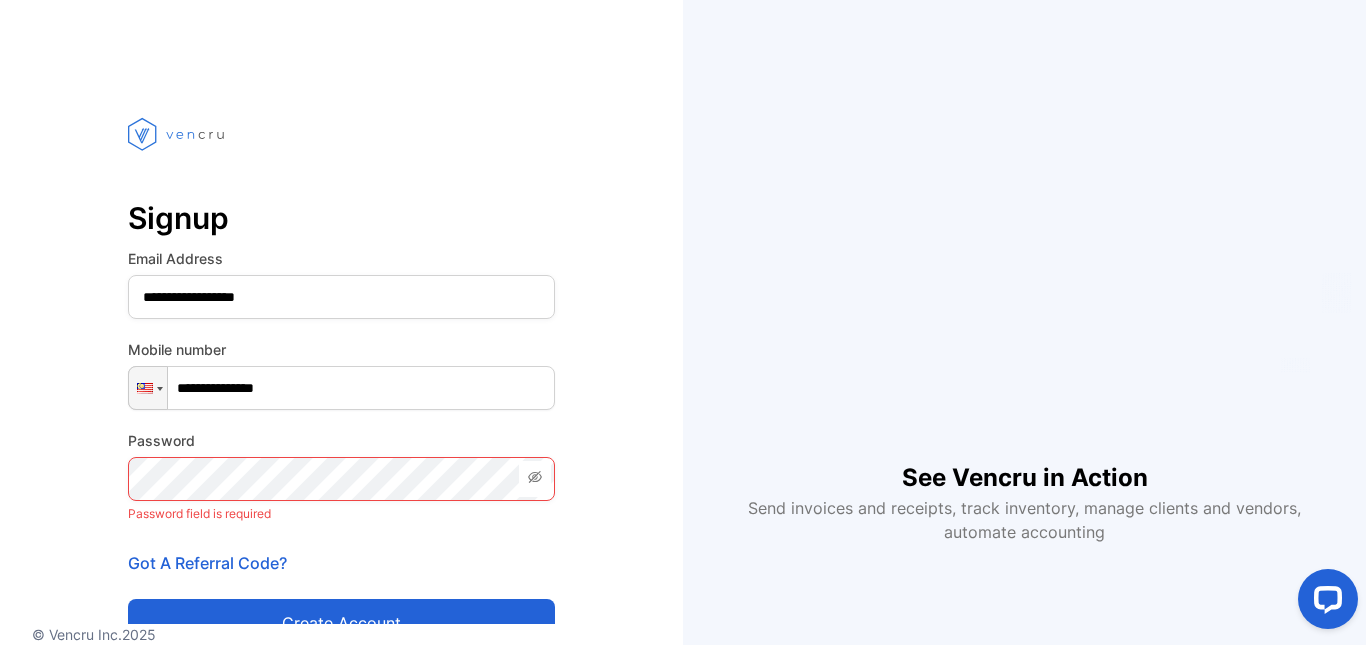 type on "**********" 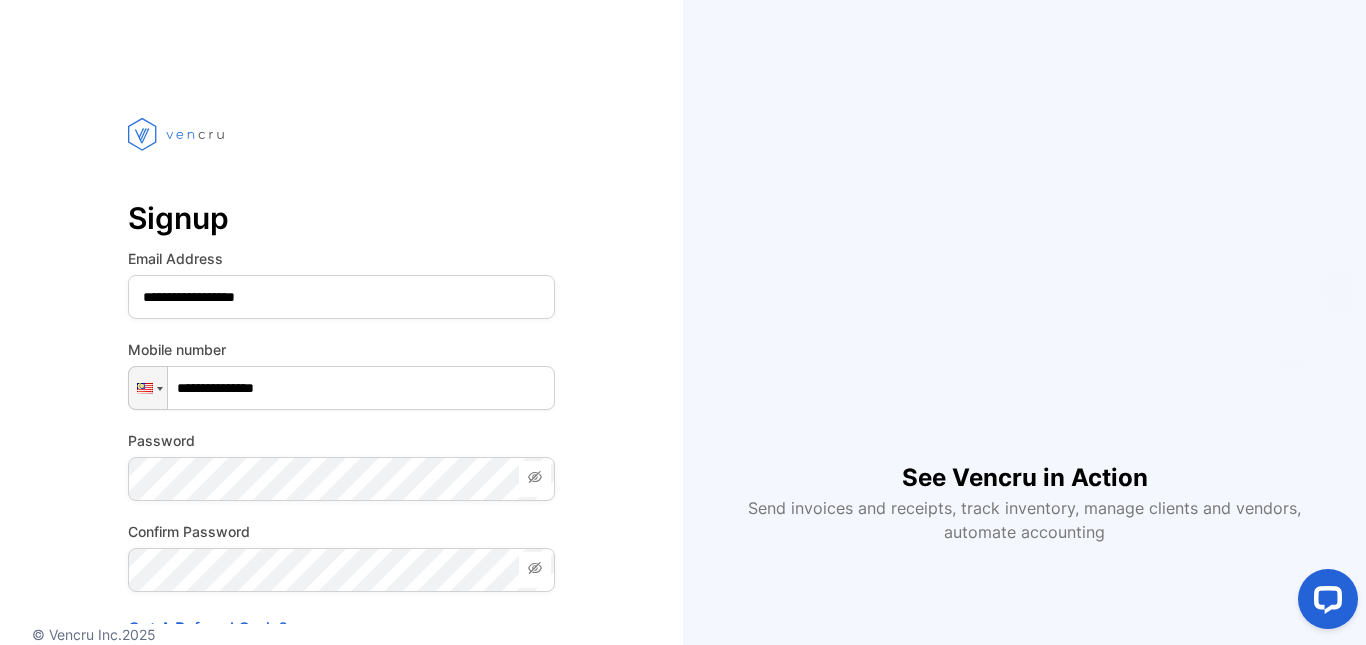 click 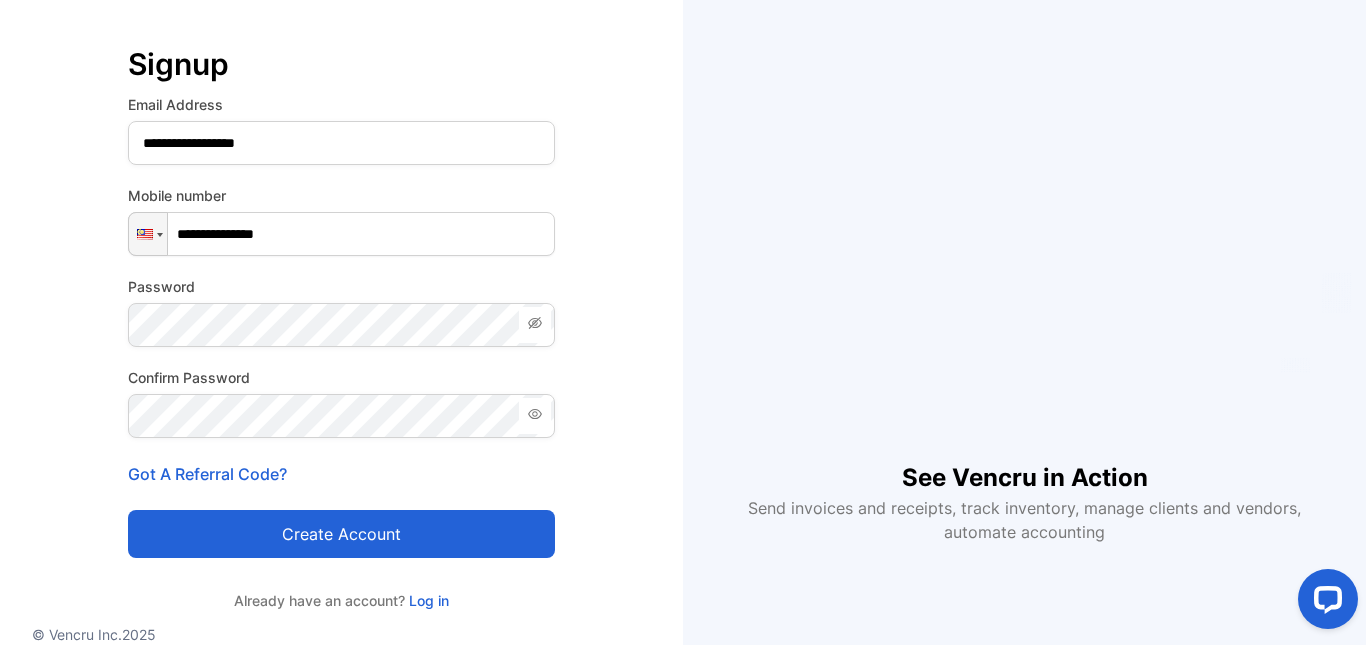 scroll, scrollTop: 161, scrollLeft: 0, axis: vertical 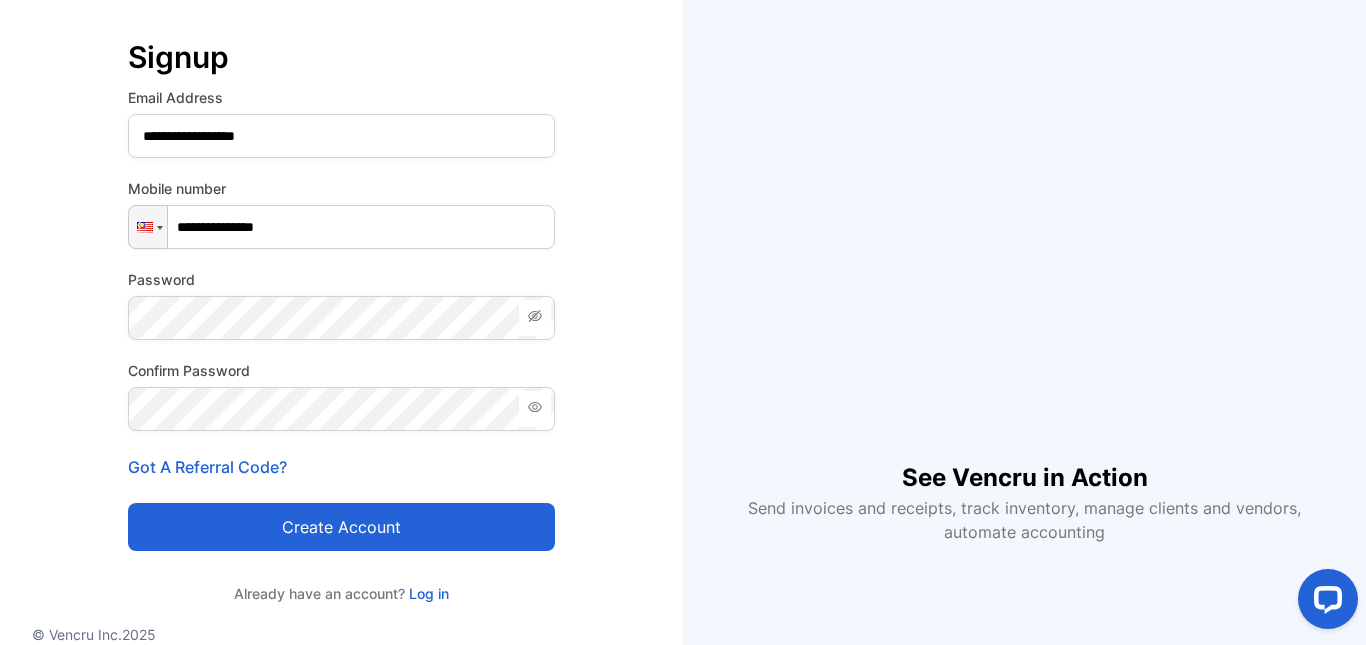 click on "Create account" at bounding box center (341, 527) 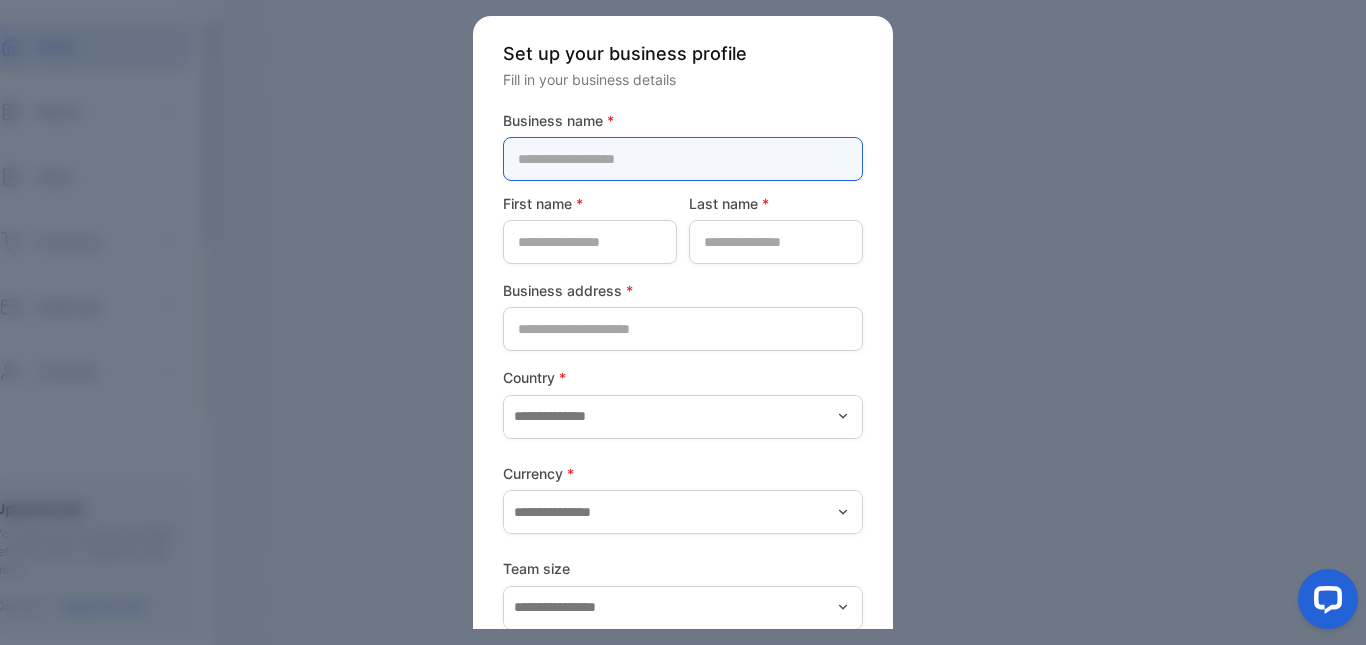 click at bounding box center (683, 159) 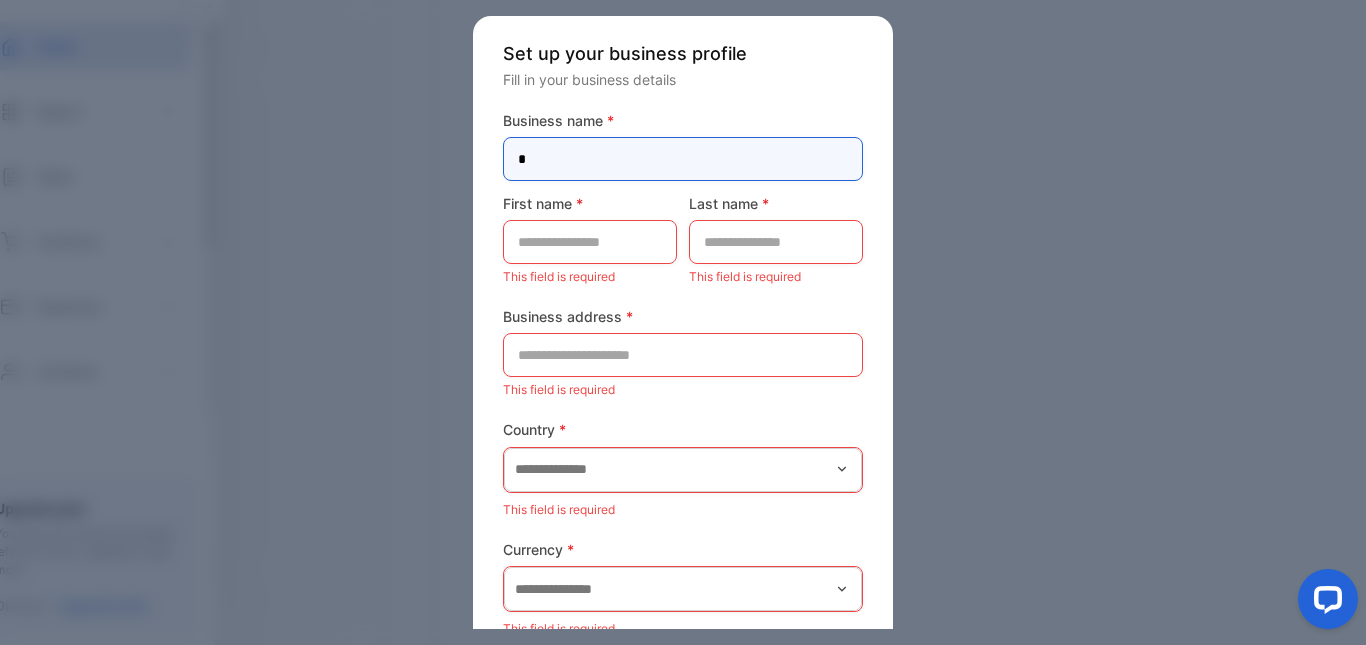 type on "*" 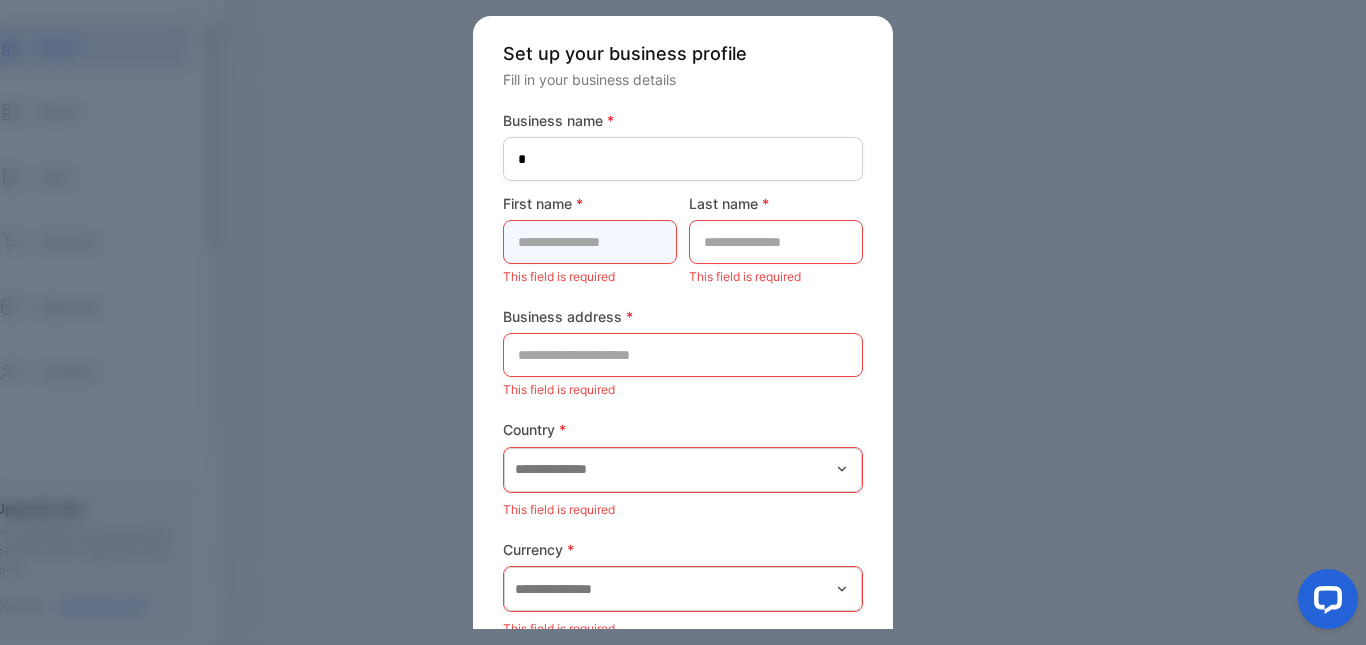 click at bounding box center (590, 242) 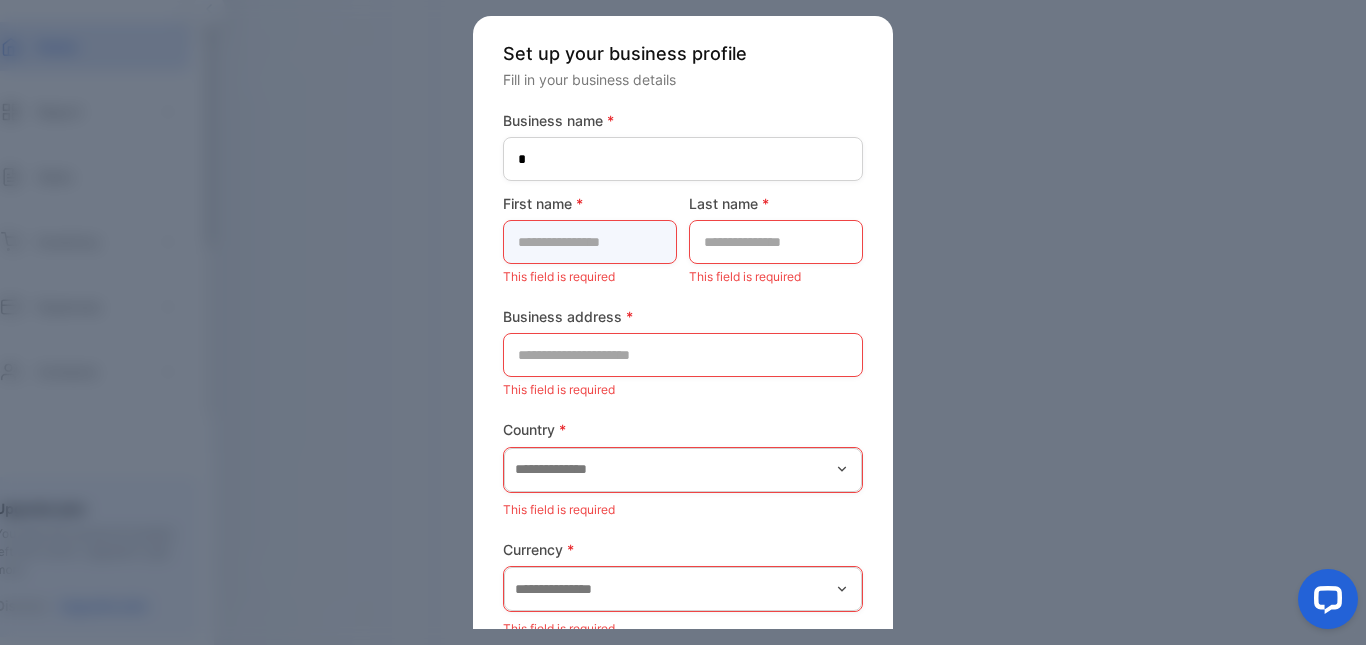 type on "**********" 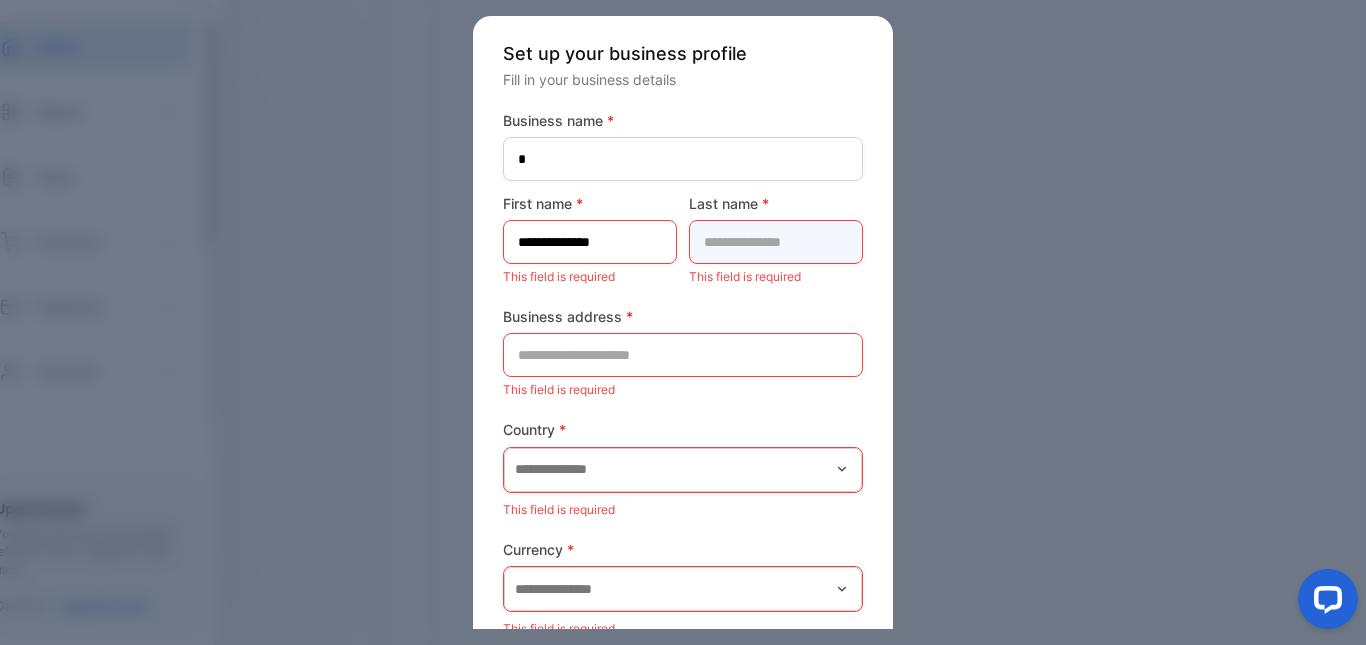 type on "**********" 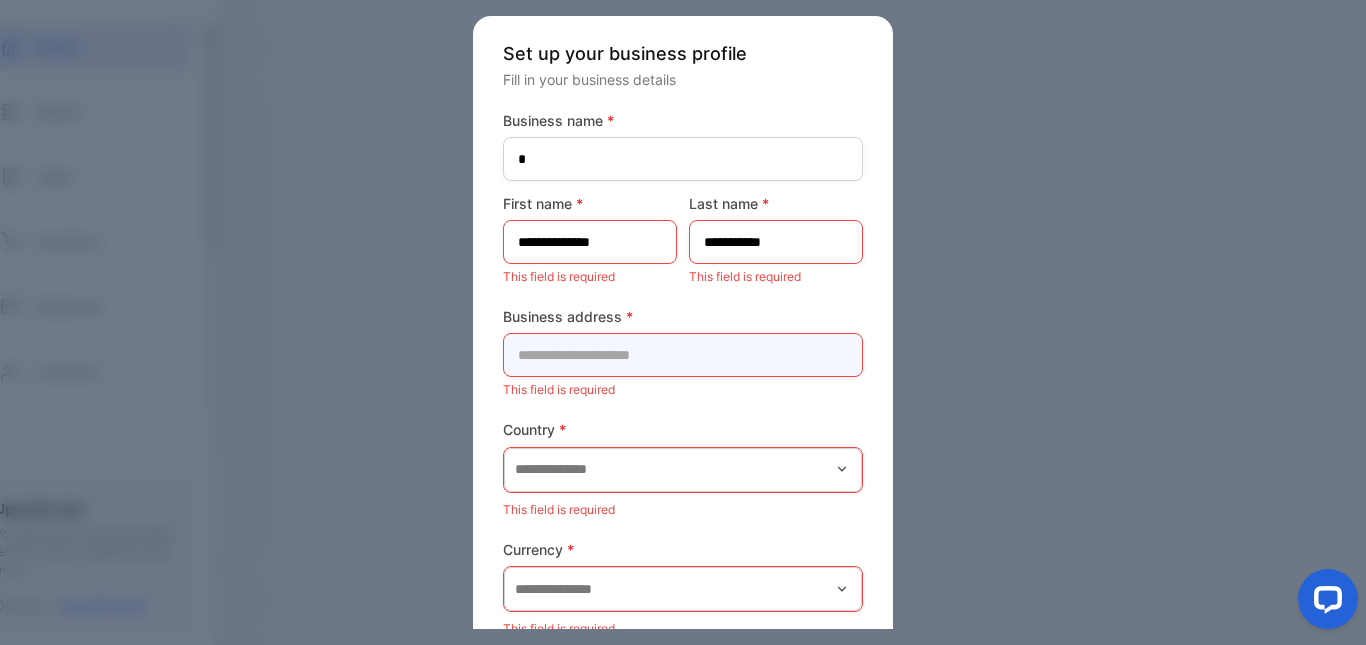 type on "**********" 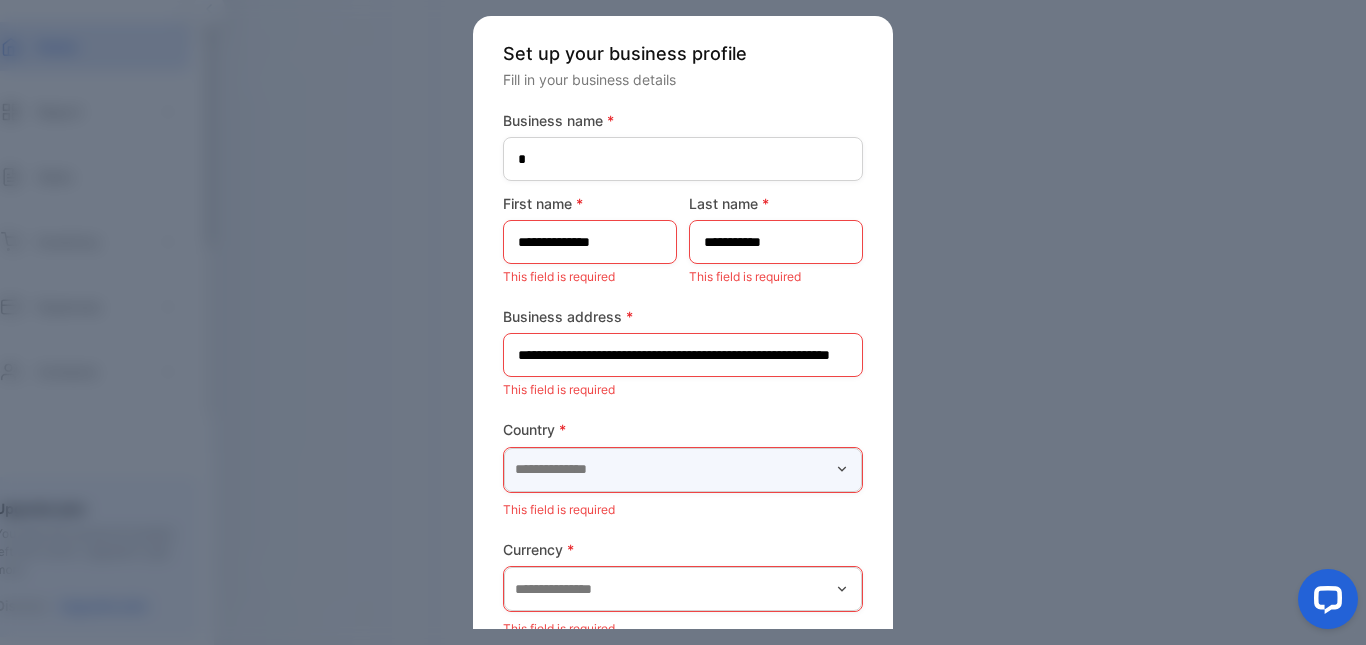 type on "********" 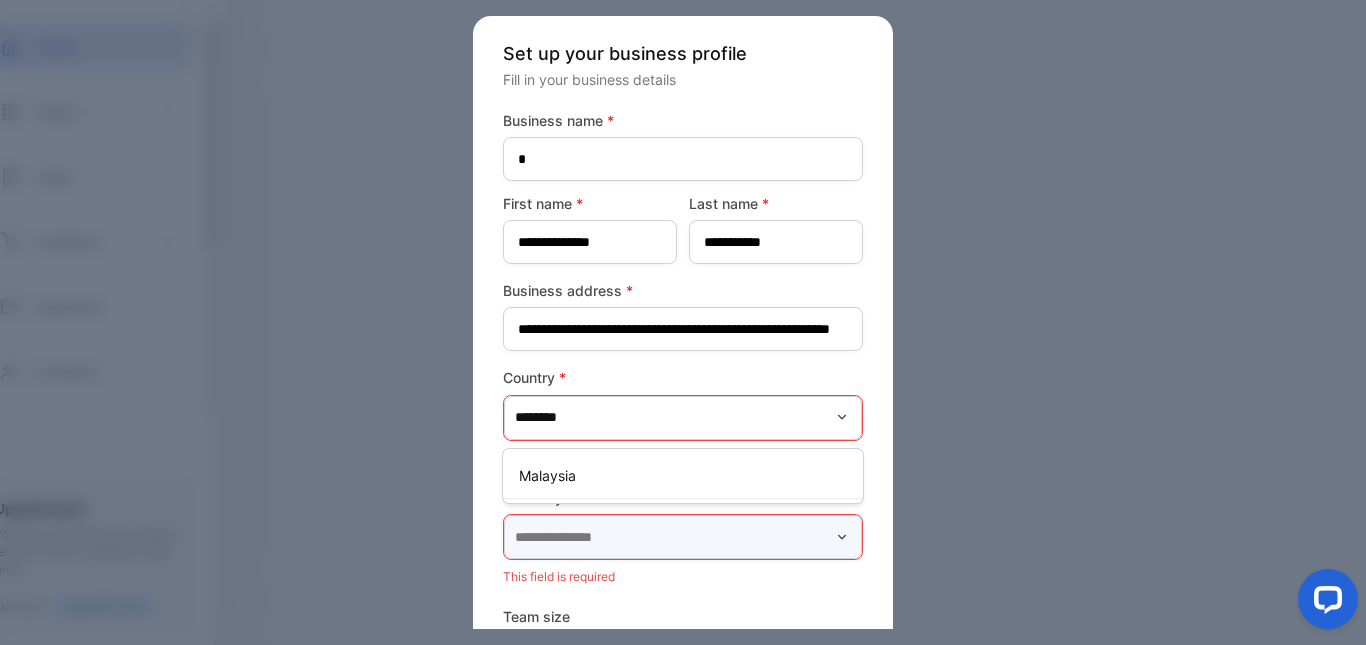 click at bounding box center (683, 537) 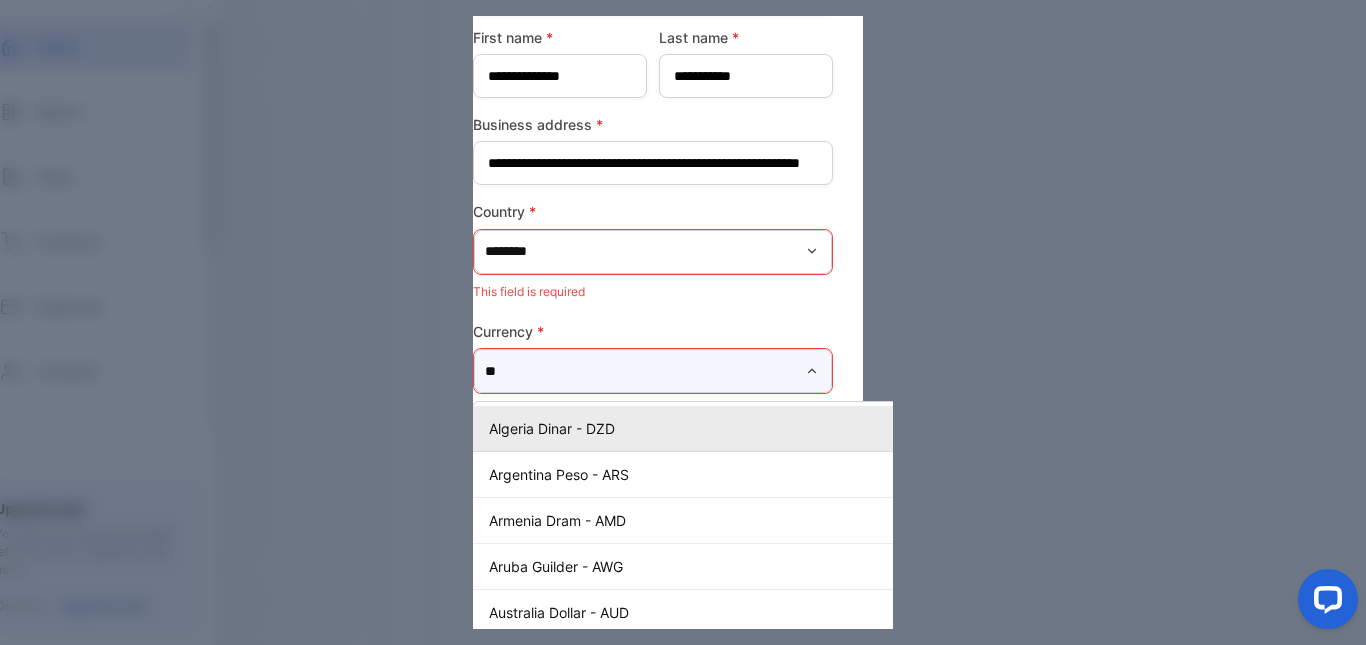 scroll, scrollTop: 153, scrollLeft: 0, axis: vertical 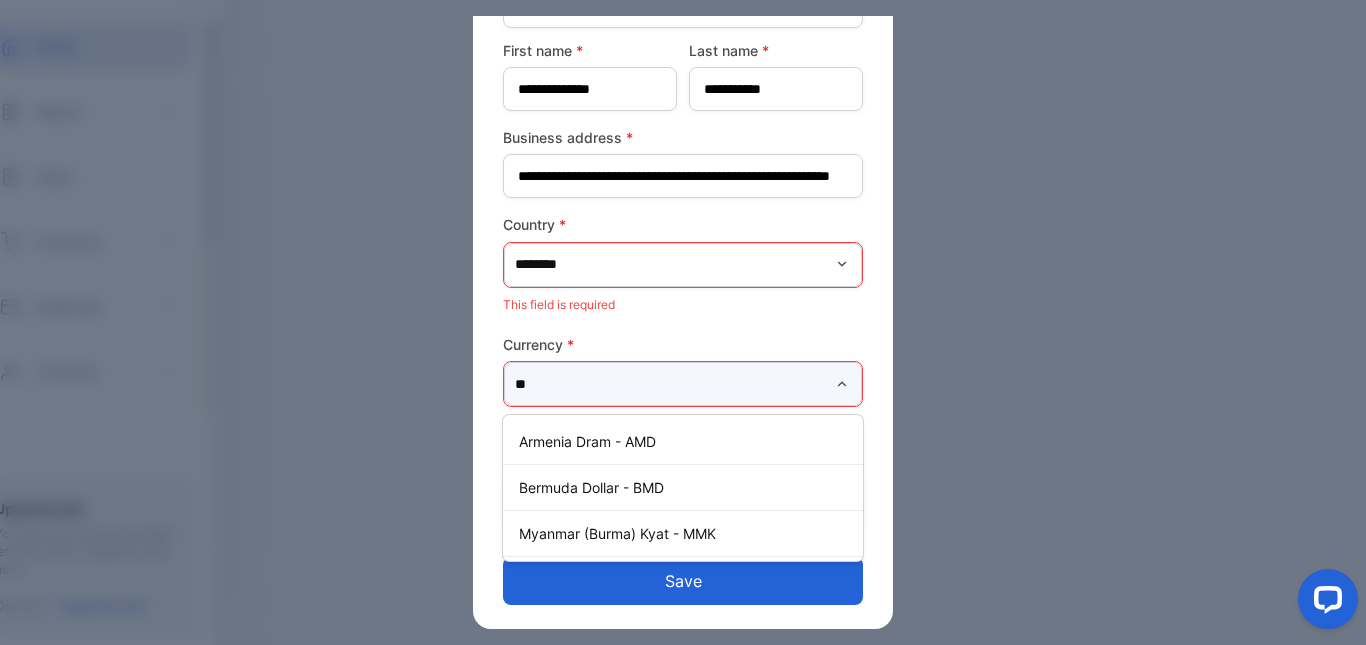 type on "*" 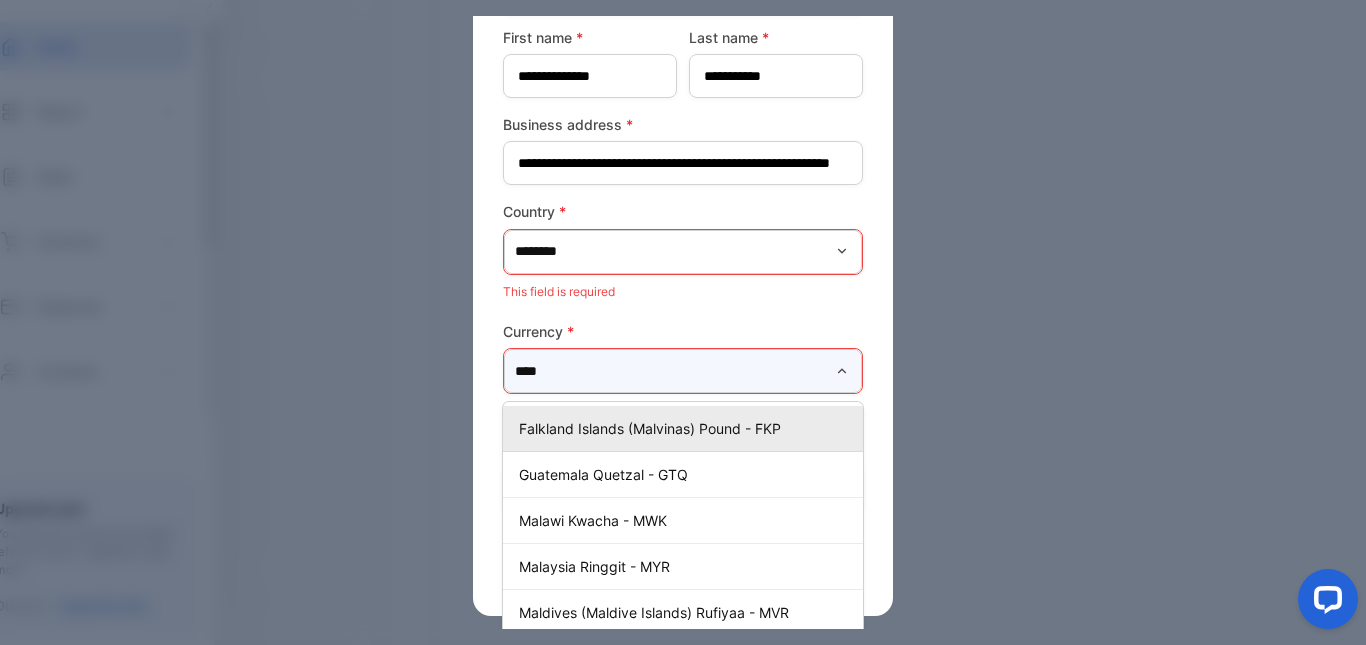 scroll, scrollTop: 153, scrollLeft: 0, axis: vertical 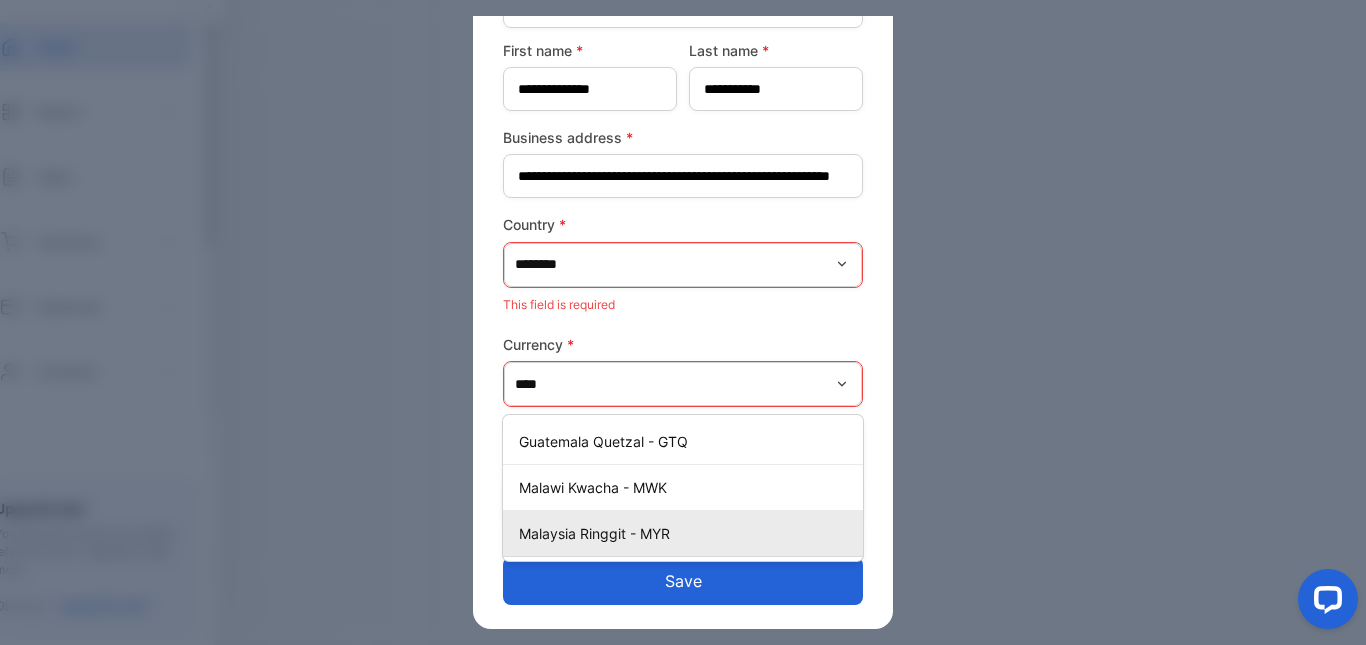 click on "Malaysia Ringgit - MYR" at bounding box center (687, 533) 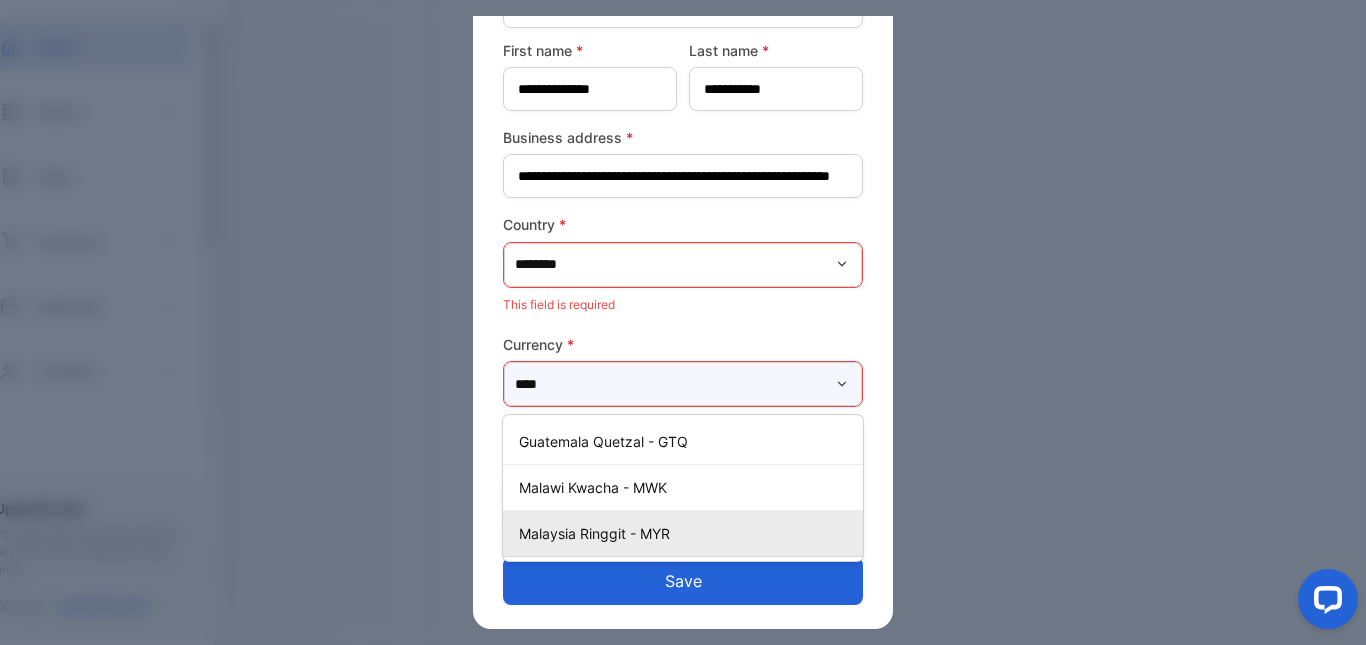 type on "**********" 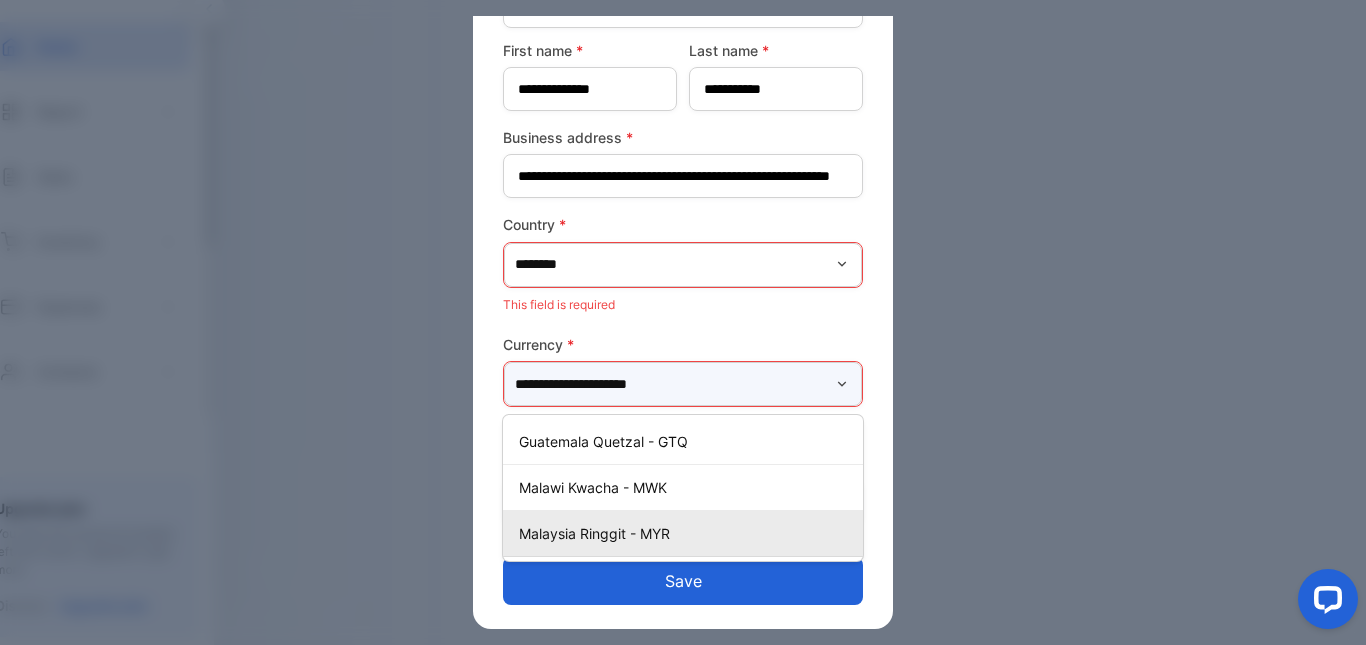 scroll, scrollTop: 129, scrollLeft: 0, axis: vertical 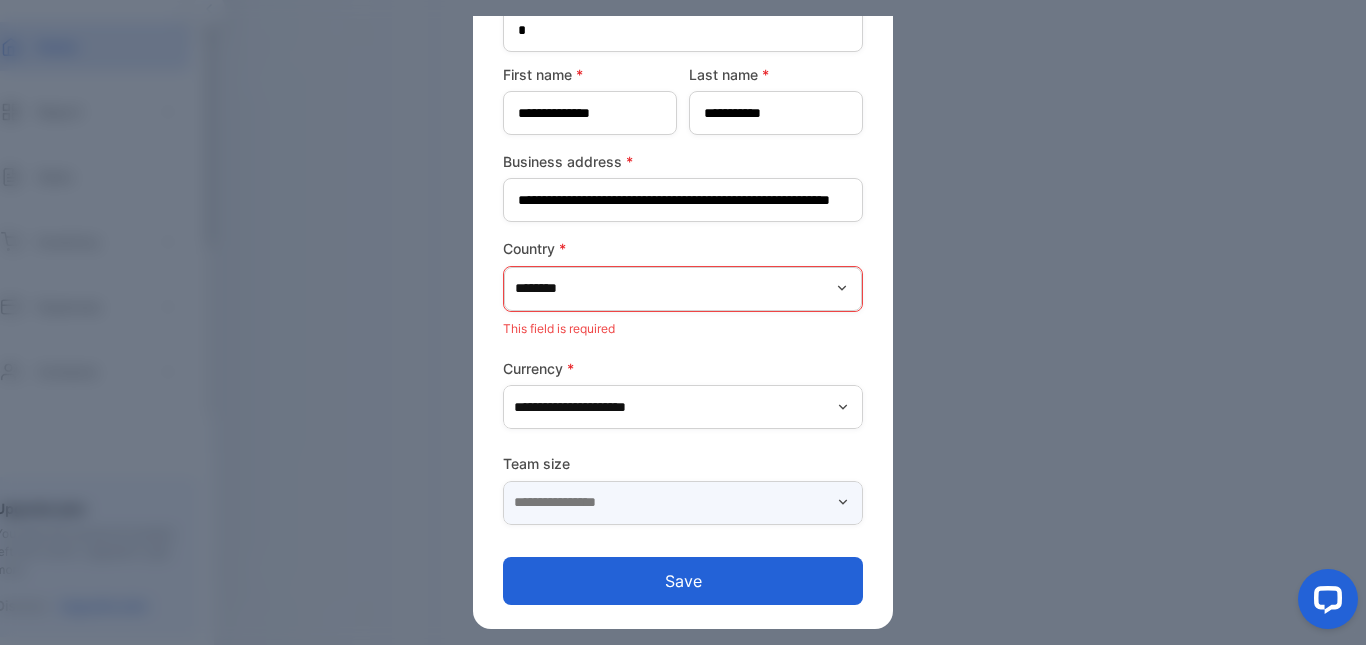 click at bounding box center (683, 503) 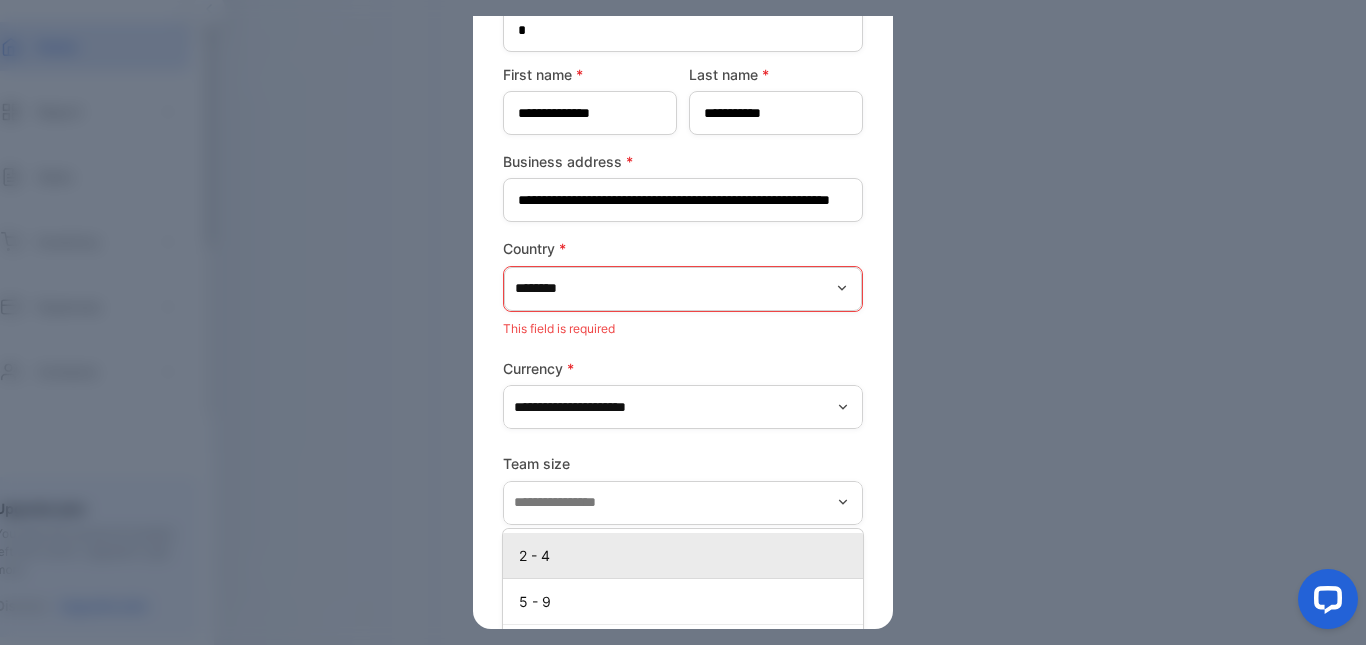 click on "2 - 4" at bounding box center (687, 555) 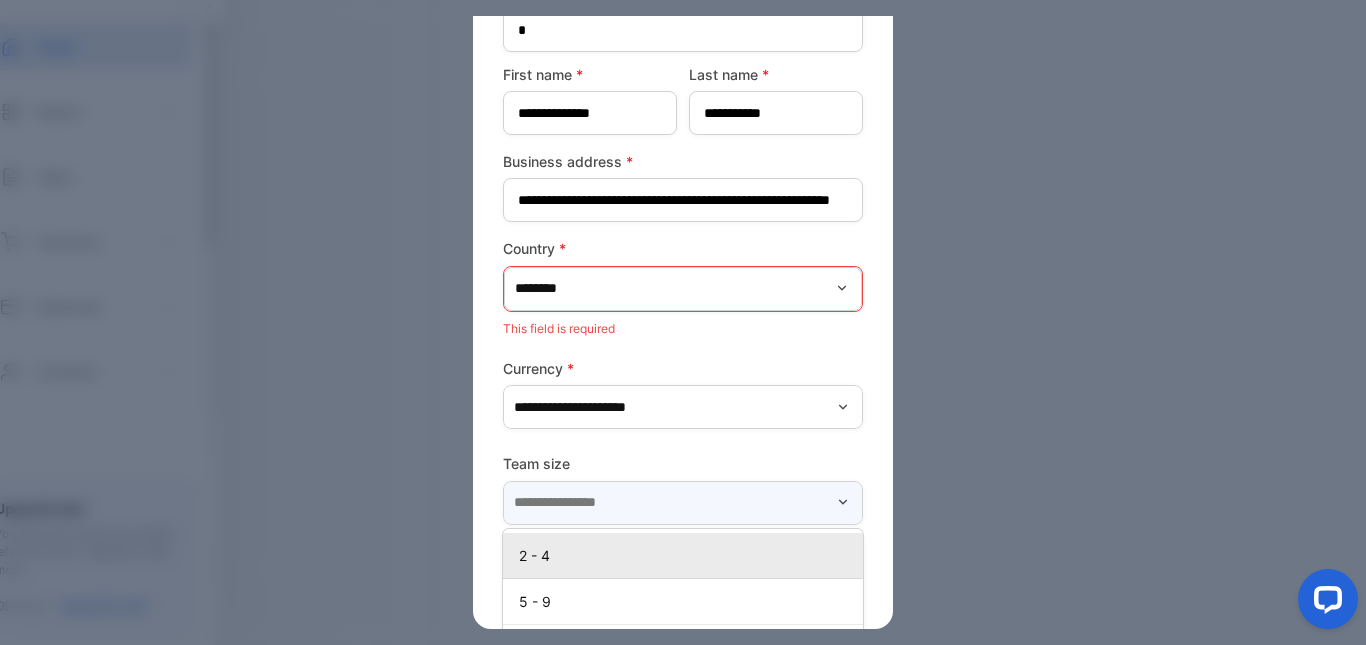 type on "*****" 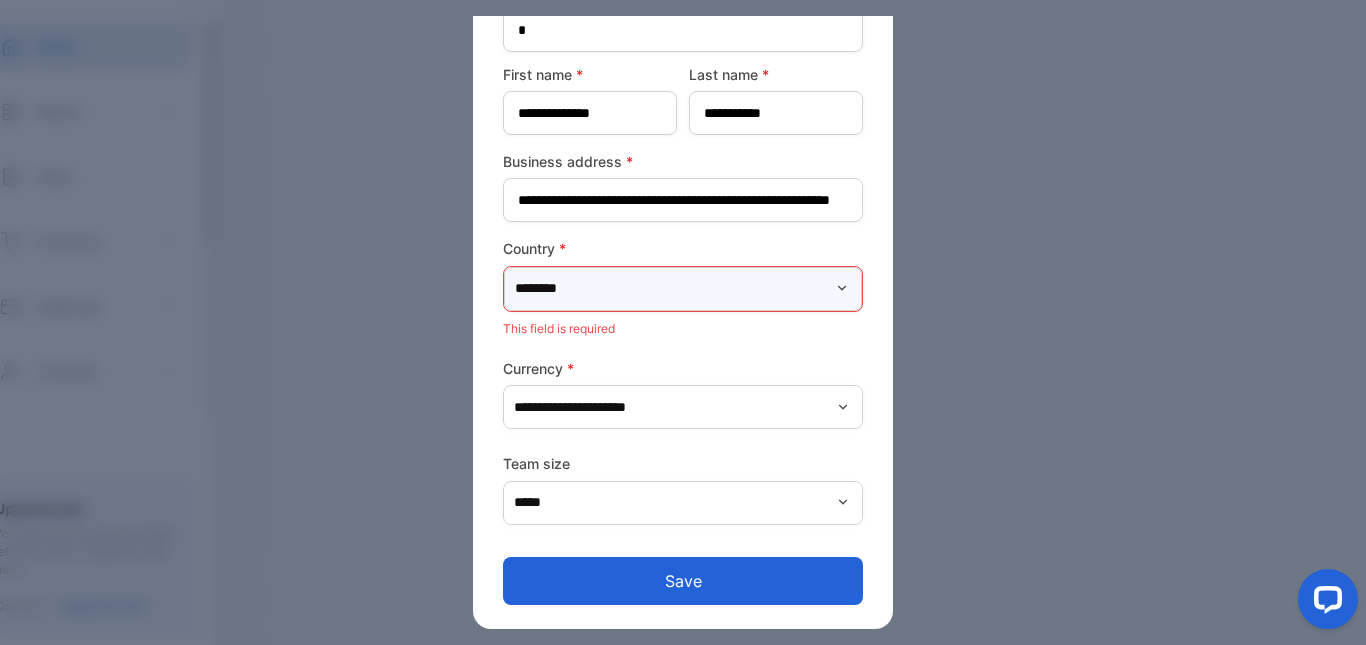 click on "********" at bounding box center (683, 289) 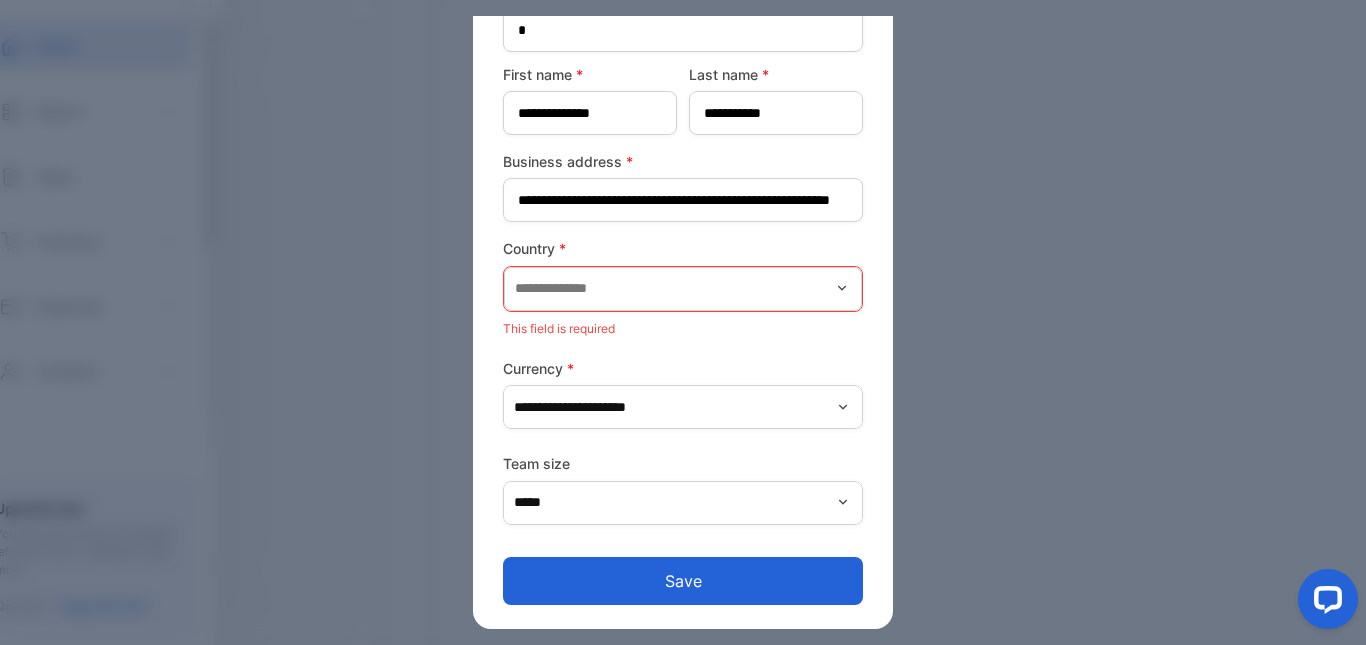 click 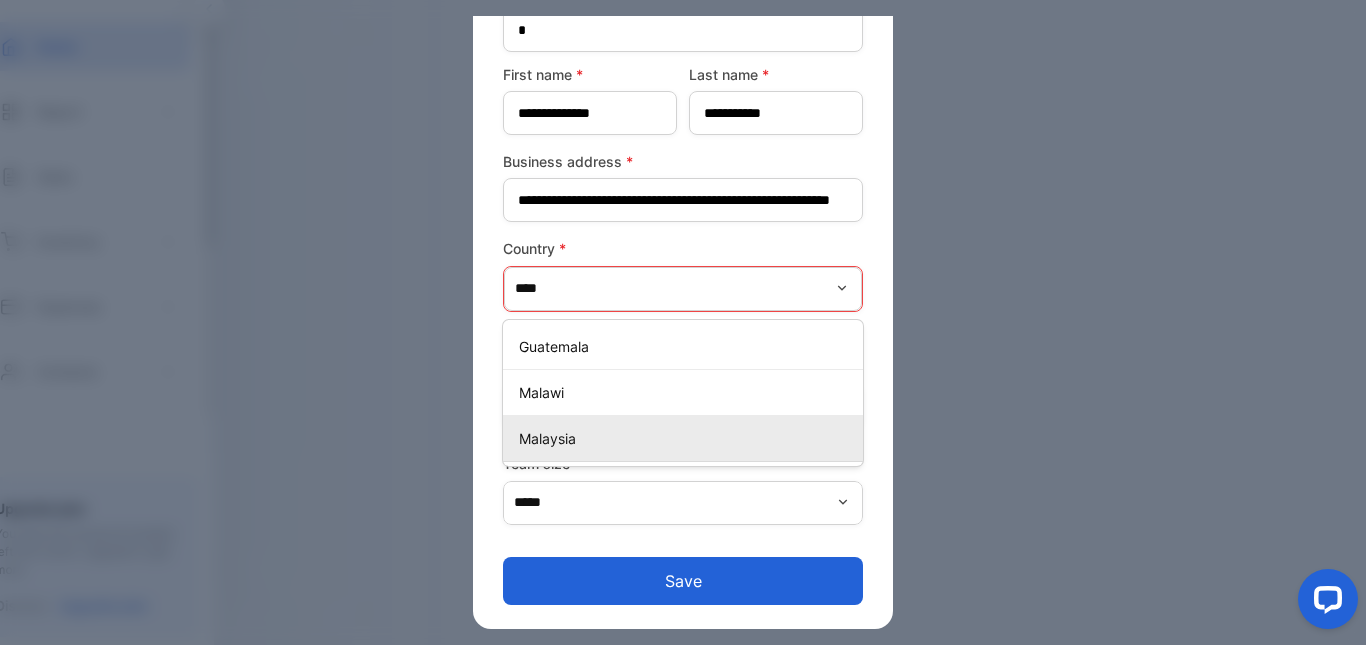 click on "Malaysia" at bounding box center (687, 438) 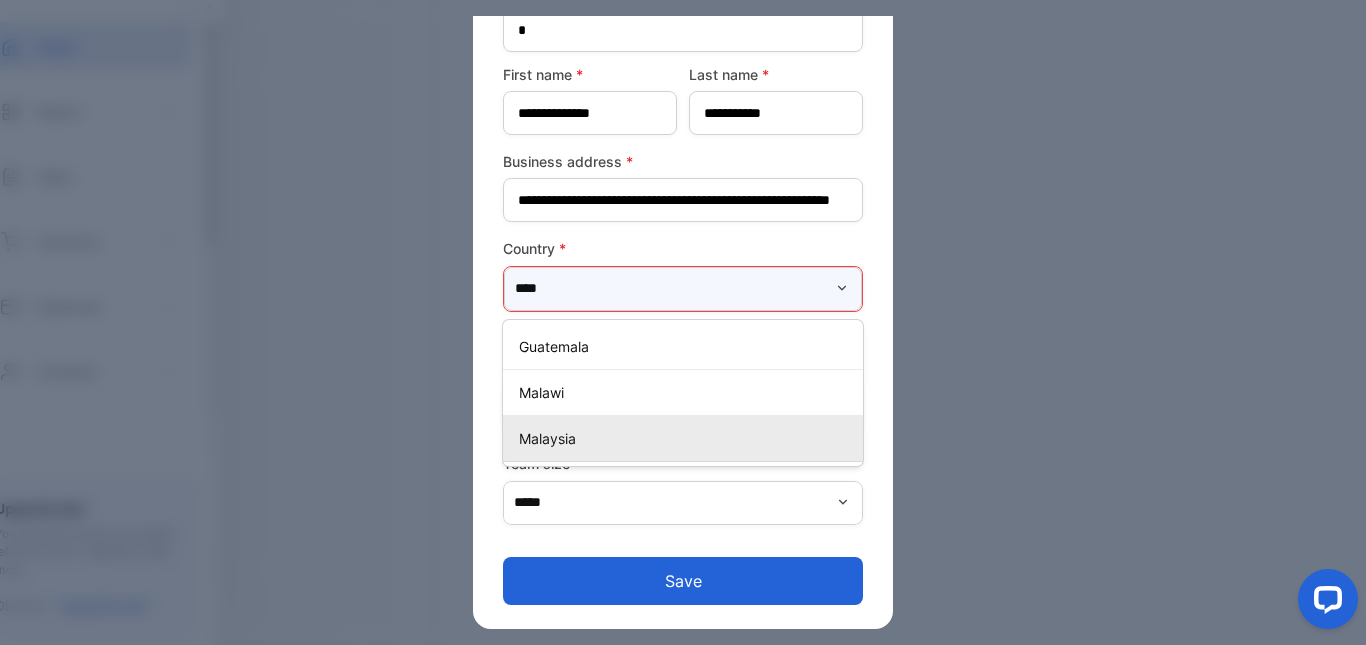 type on "********" 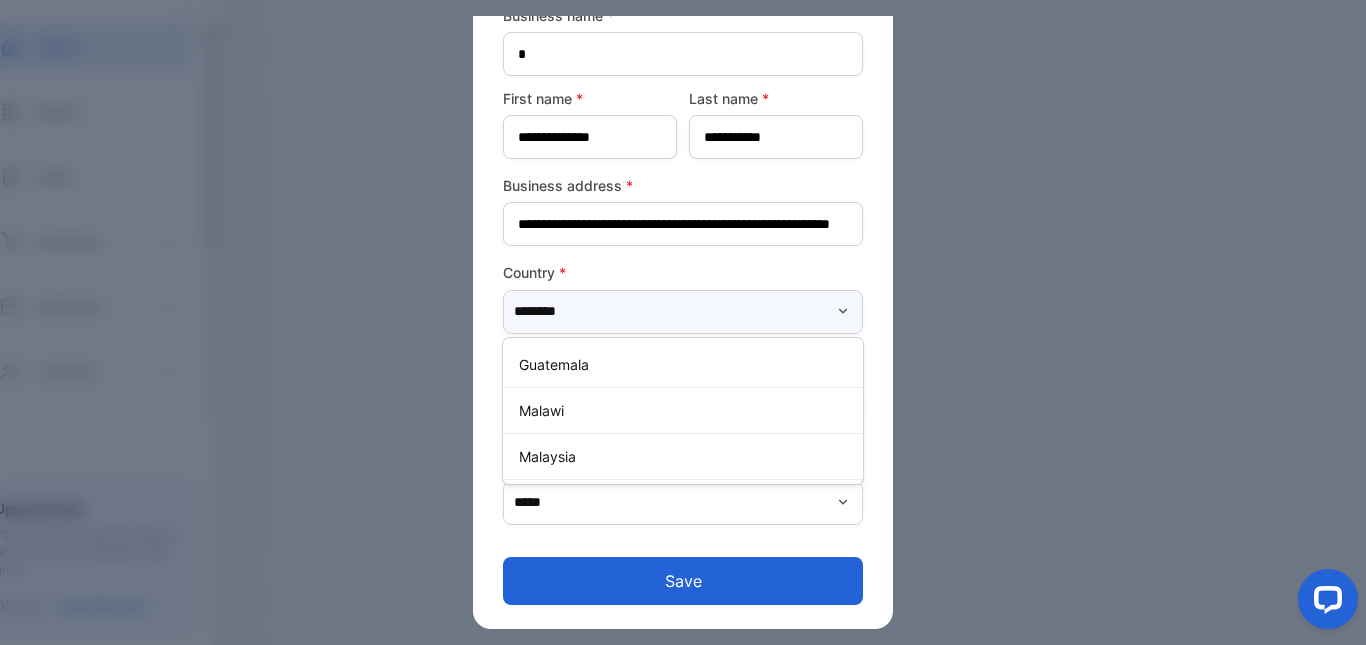 scroll, scrollTop: 105, scrollLeft: 0, axis: vertical 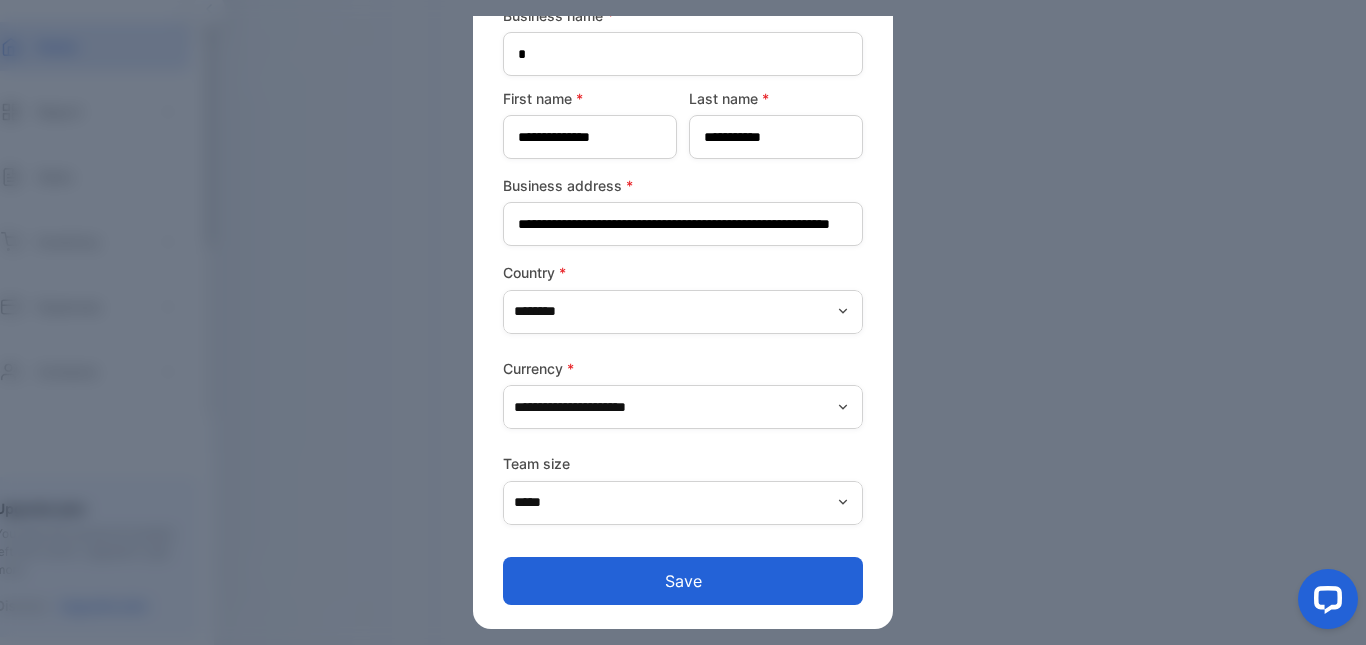 click on "Save" at bounding box center (683, 581) 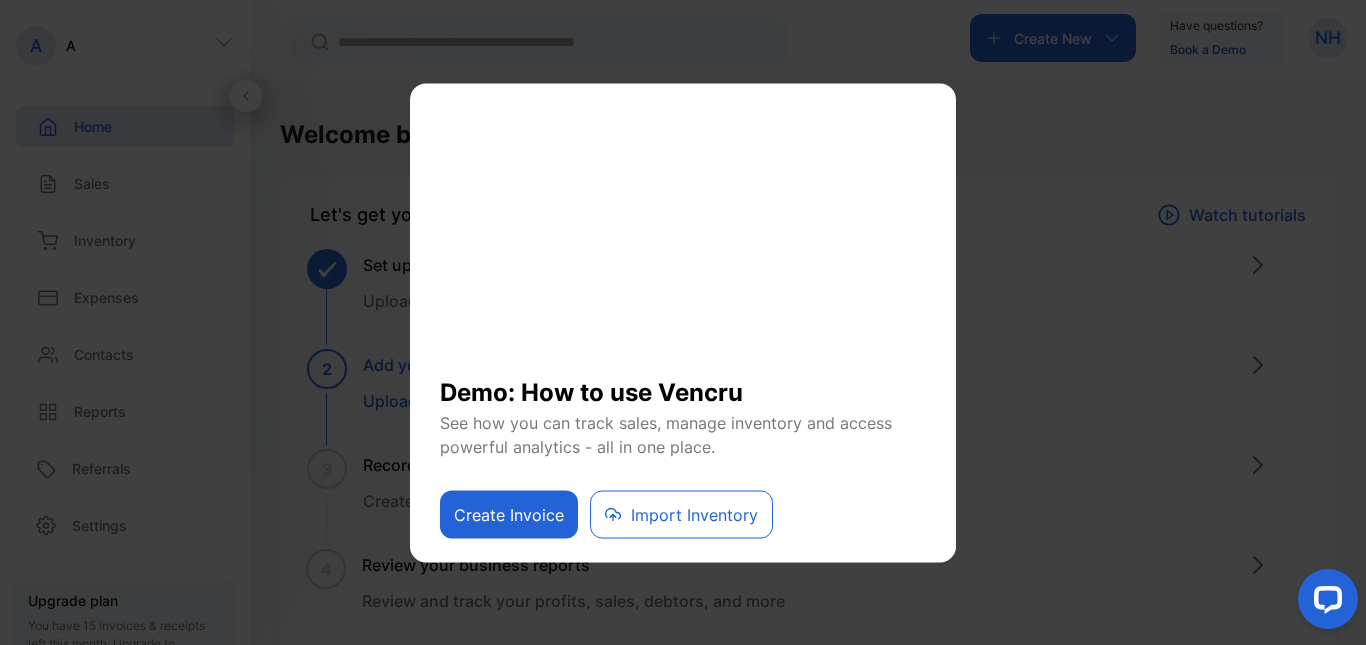 click on "Import Inventory" at bounding box center [681, 514] 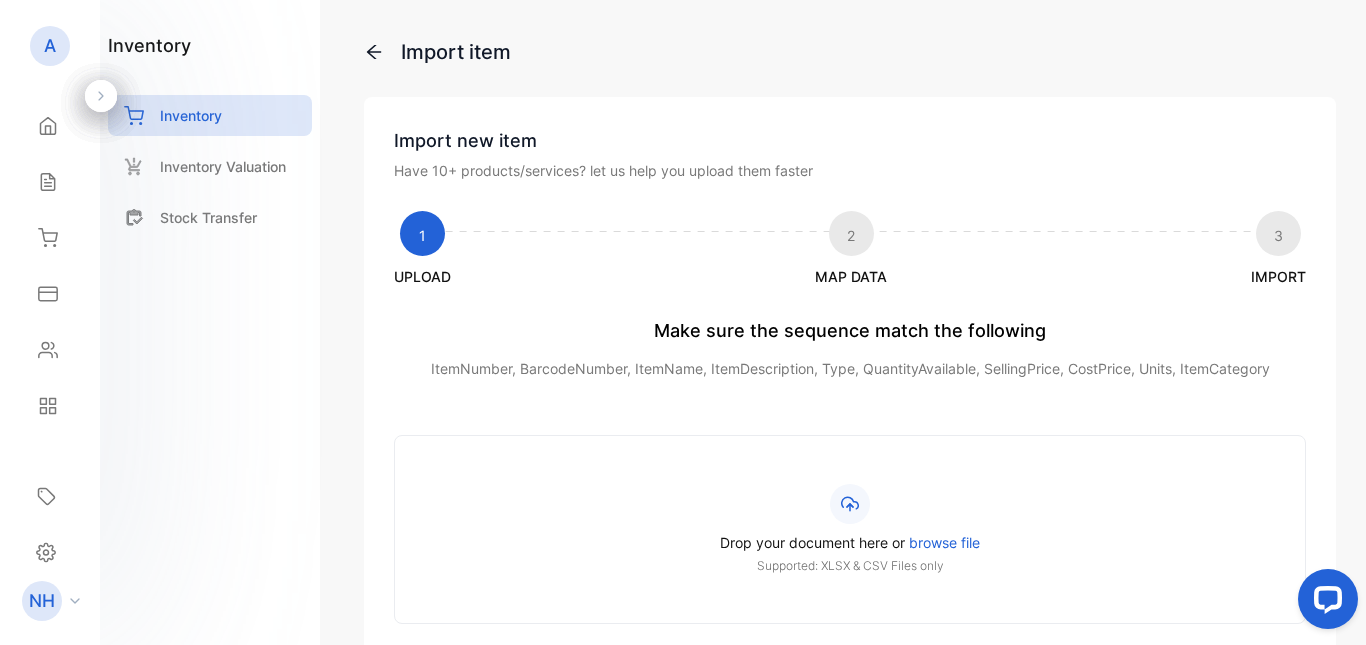 click 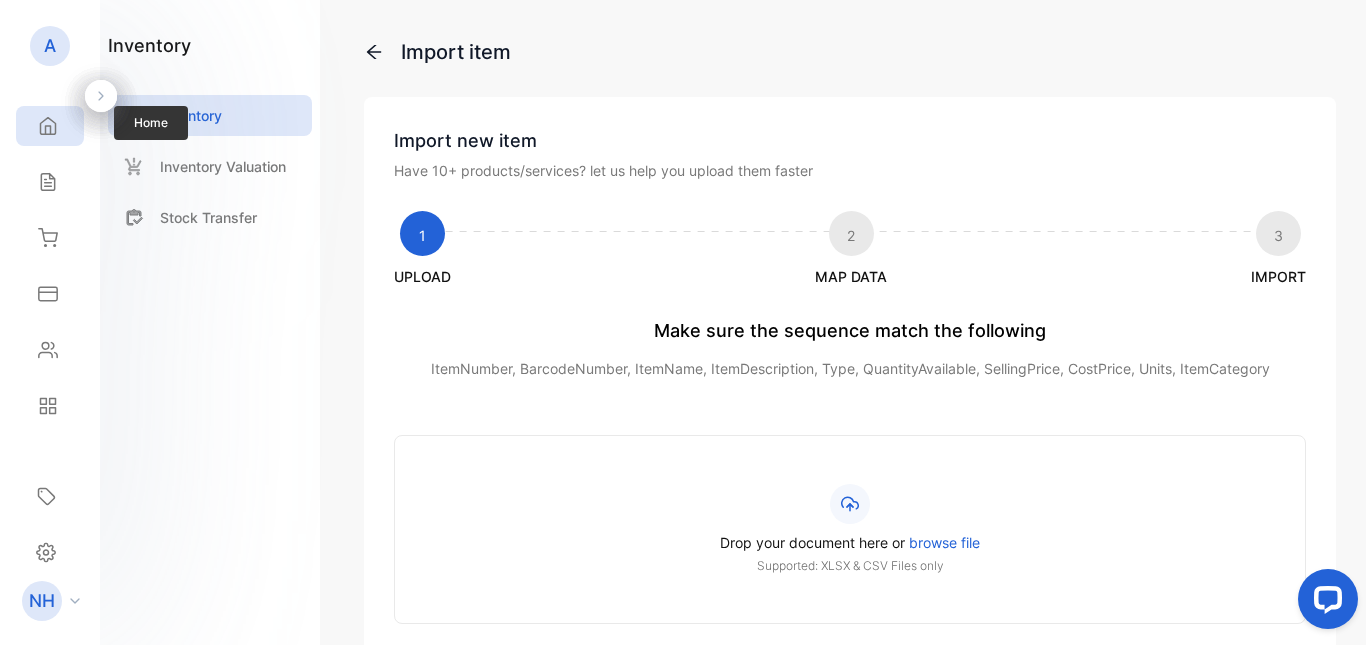 click 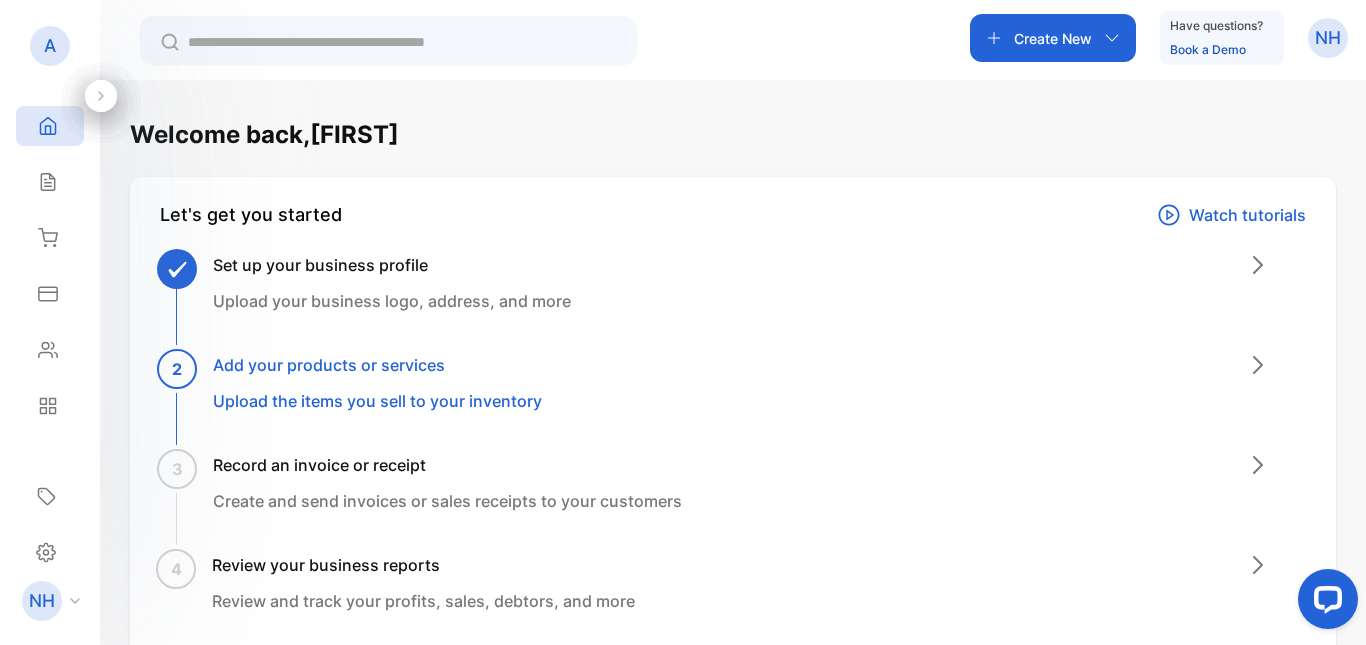 click 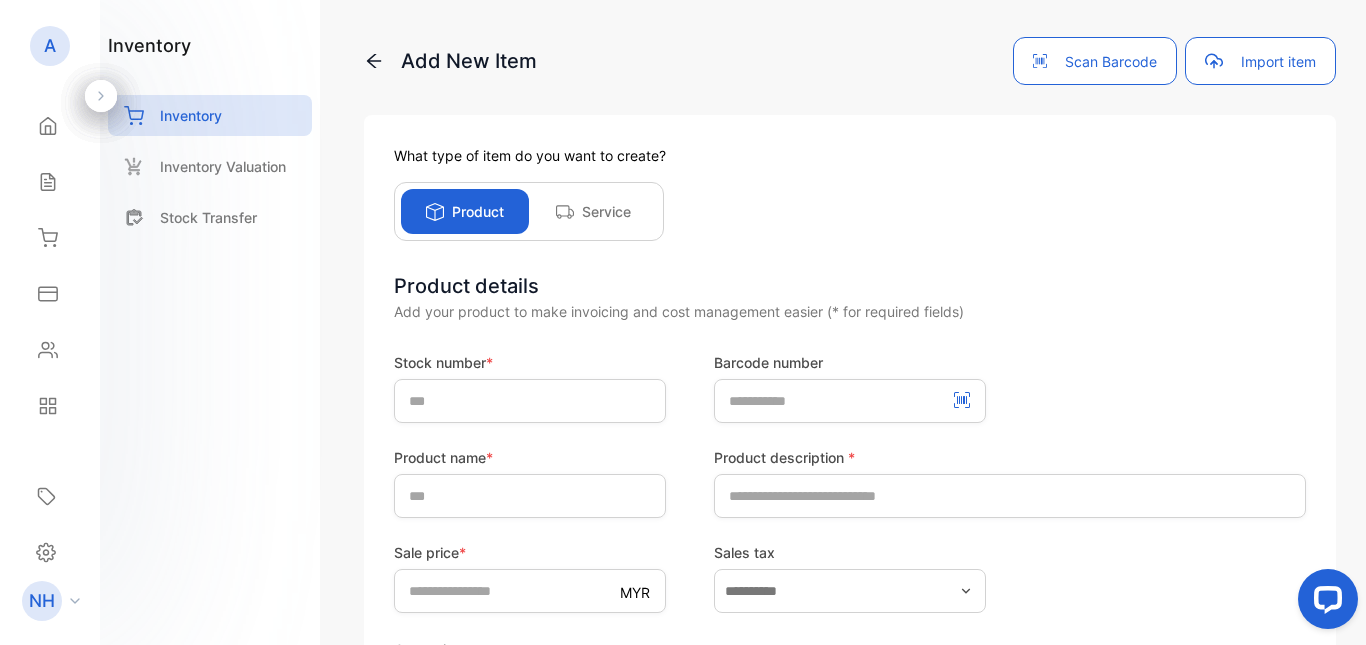 click on "Service" at bounding box center (606, 211) 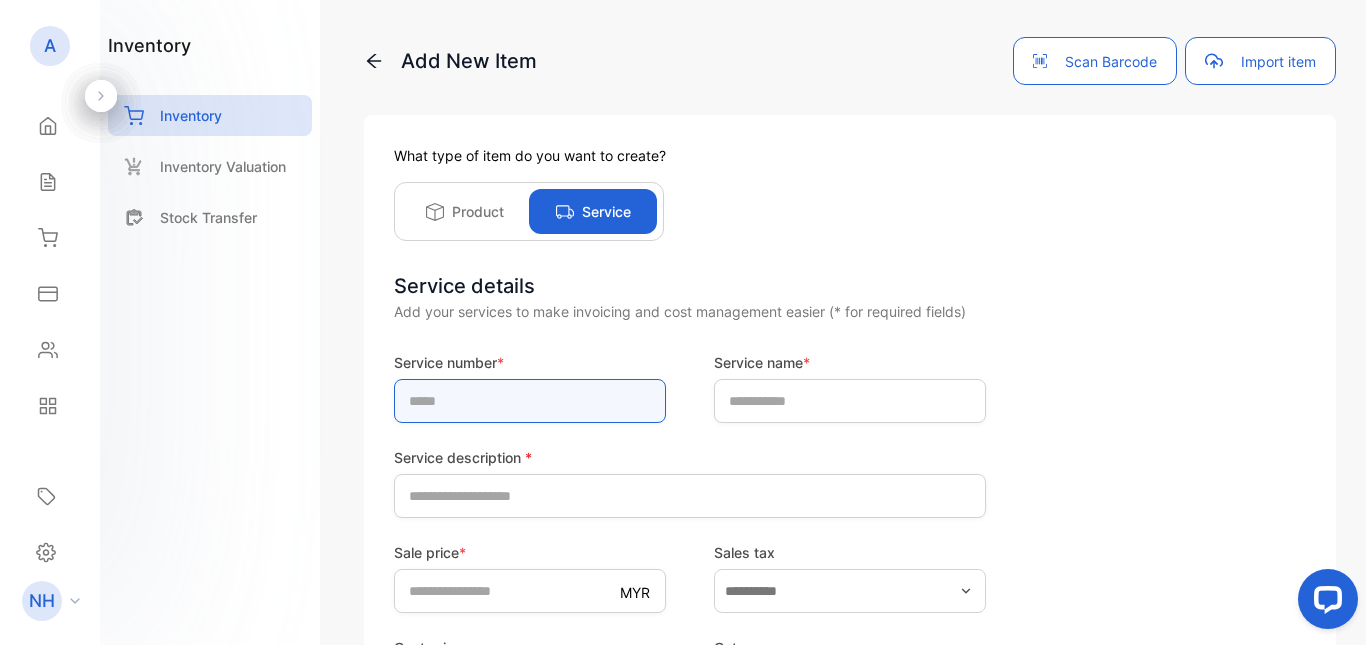 click at bounding box center (530, 401) 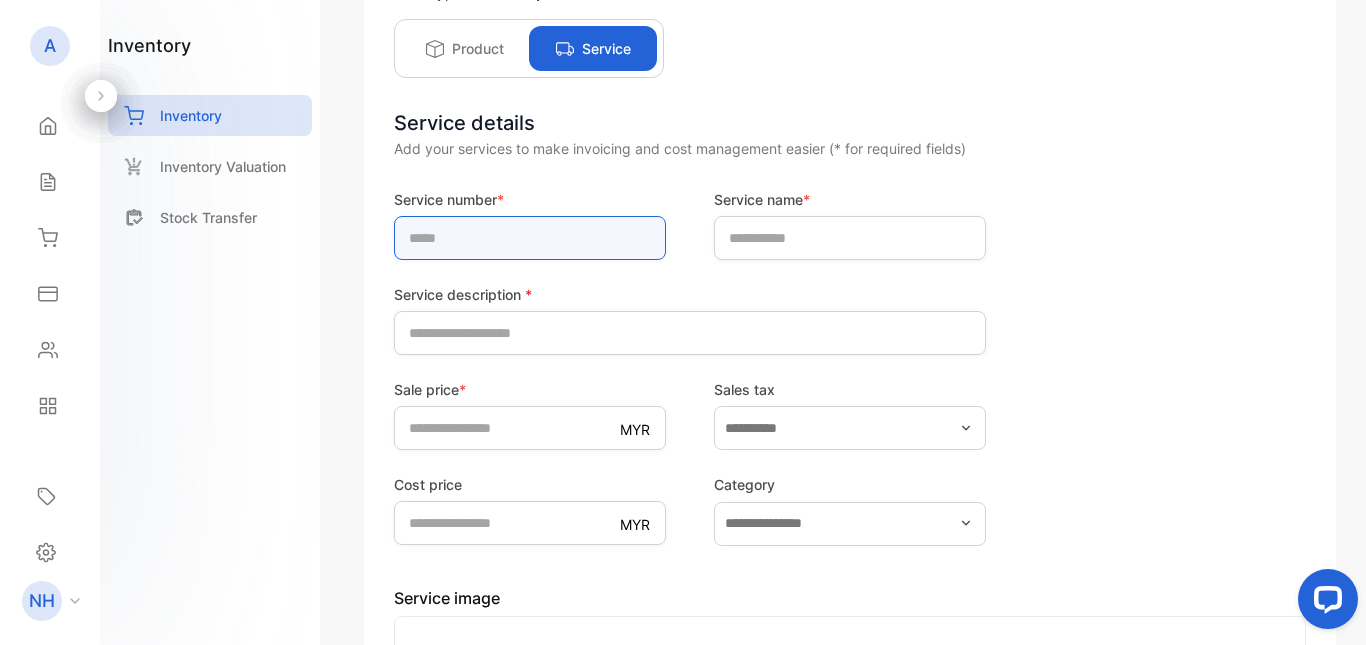 scroll, scrollTop: 137, scrollLeft: 0, axis: vertical 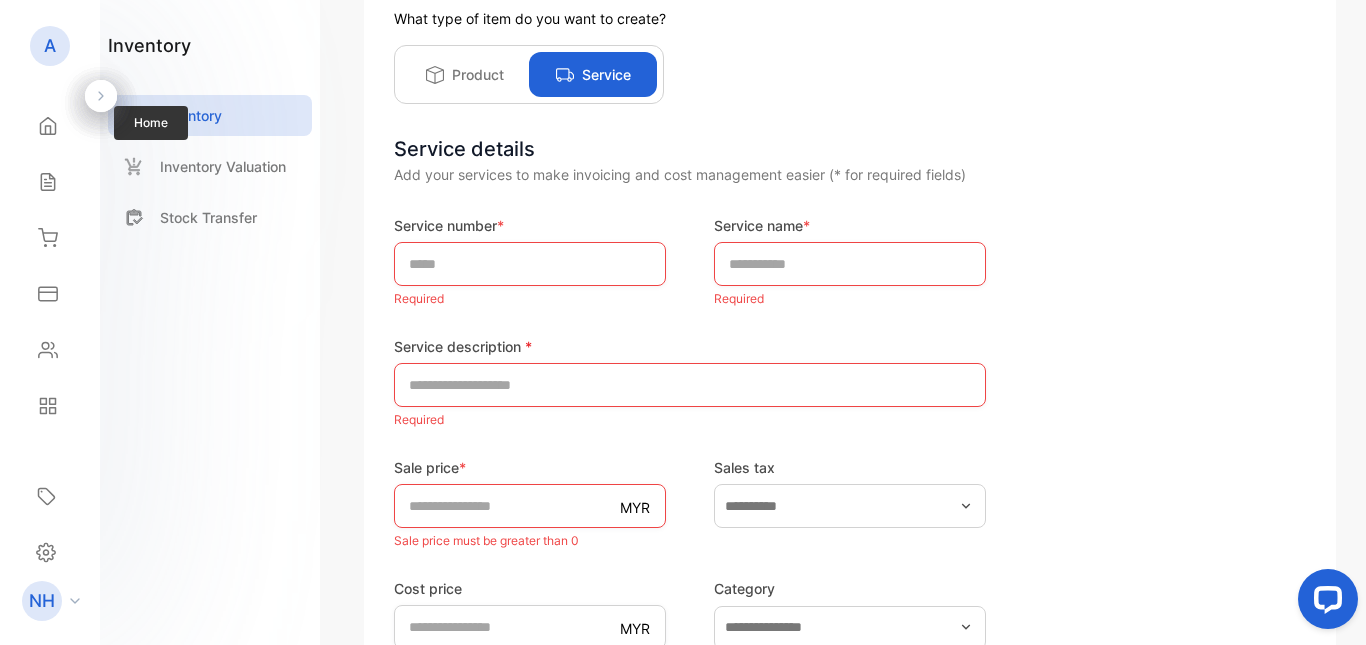 click on "Home Home" at bounding box center (50, 126) 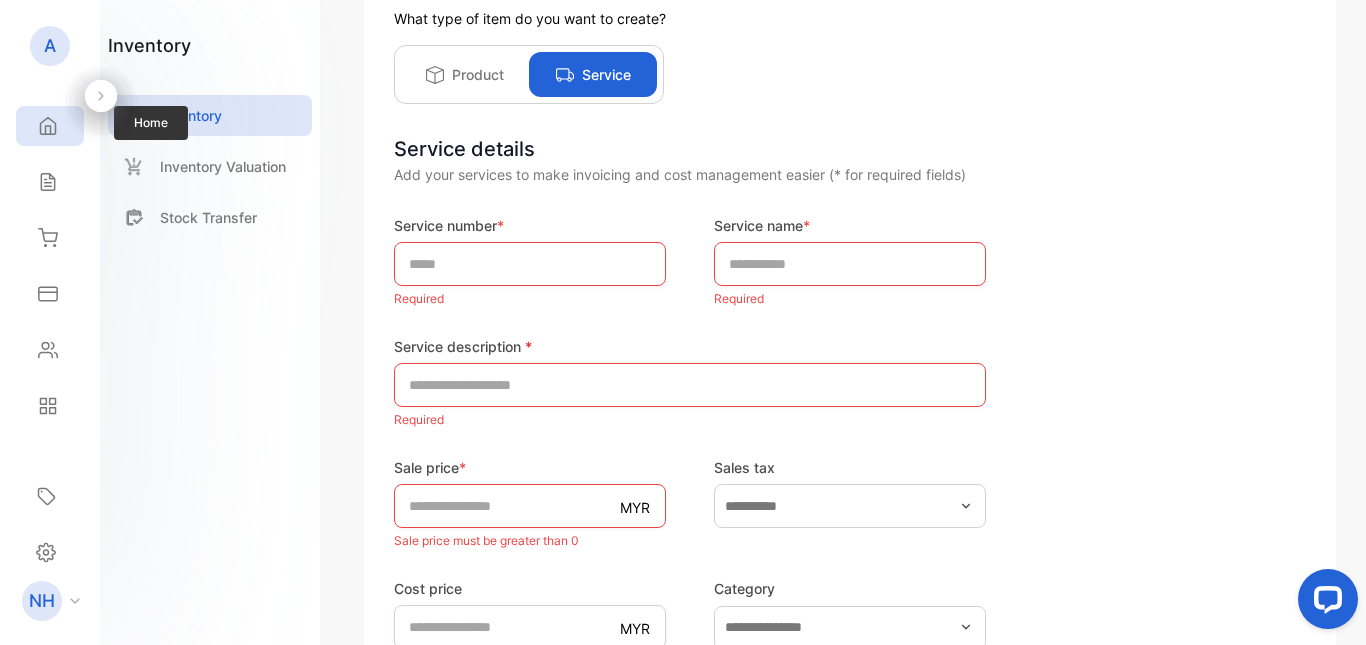 click on "Home" at bounding box center [50, 126] 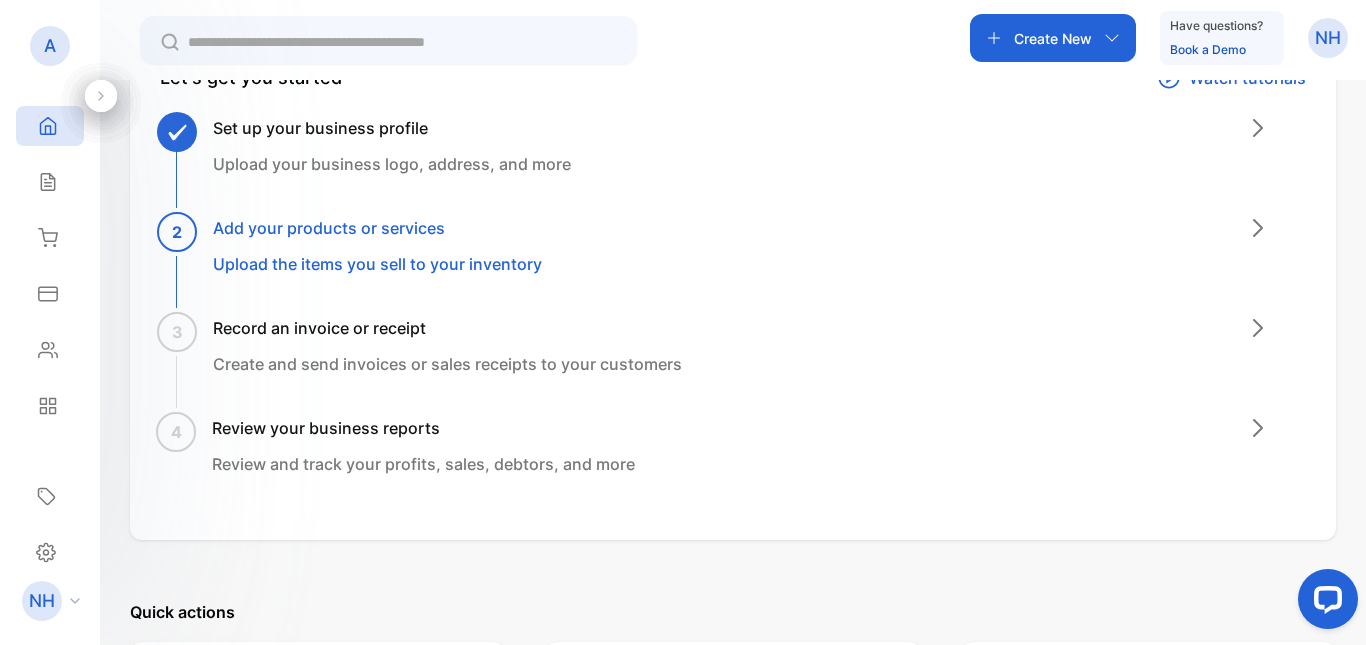 click on "Create New" at bounding box center (1053, 38) 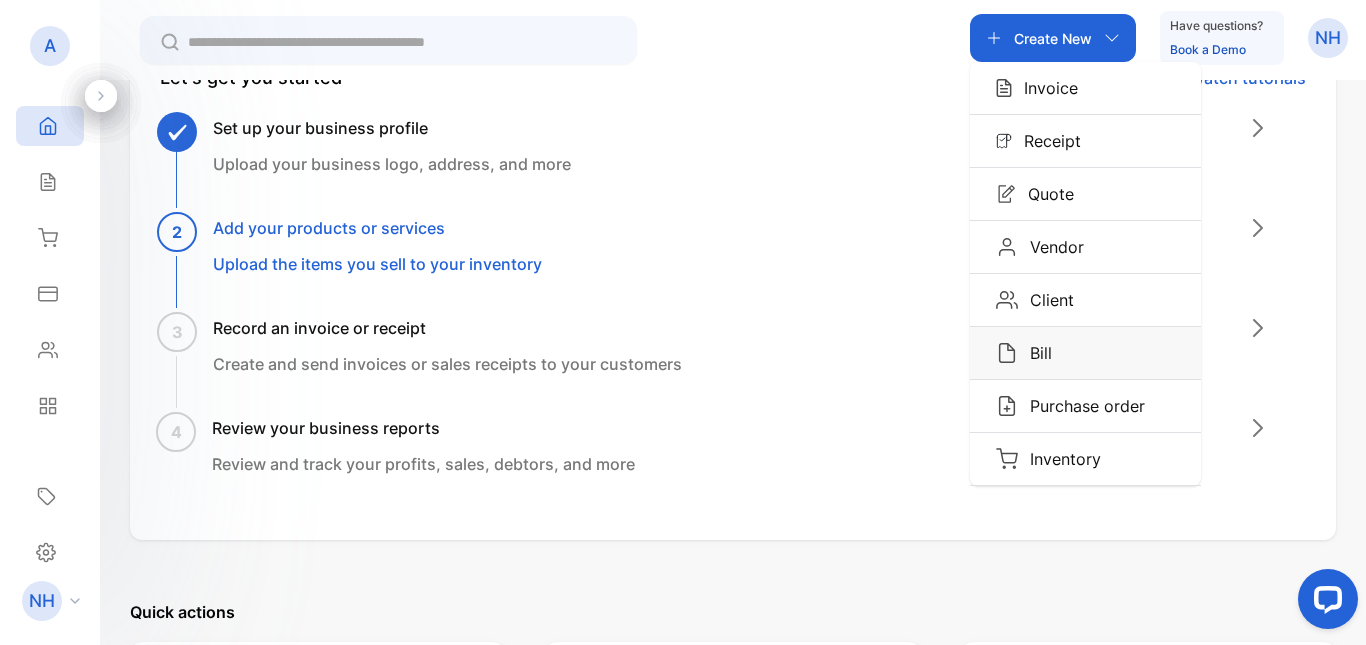 click on "Bill" at bounding box center (1085, 353) 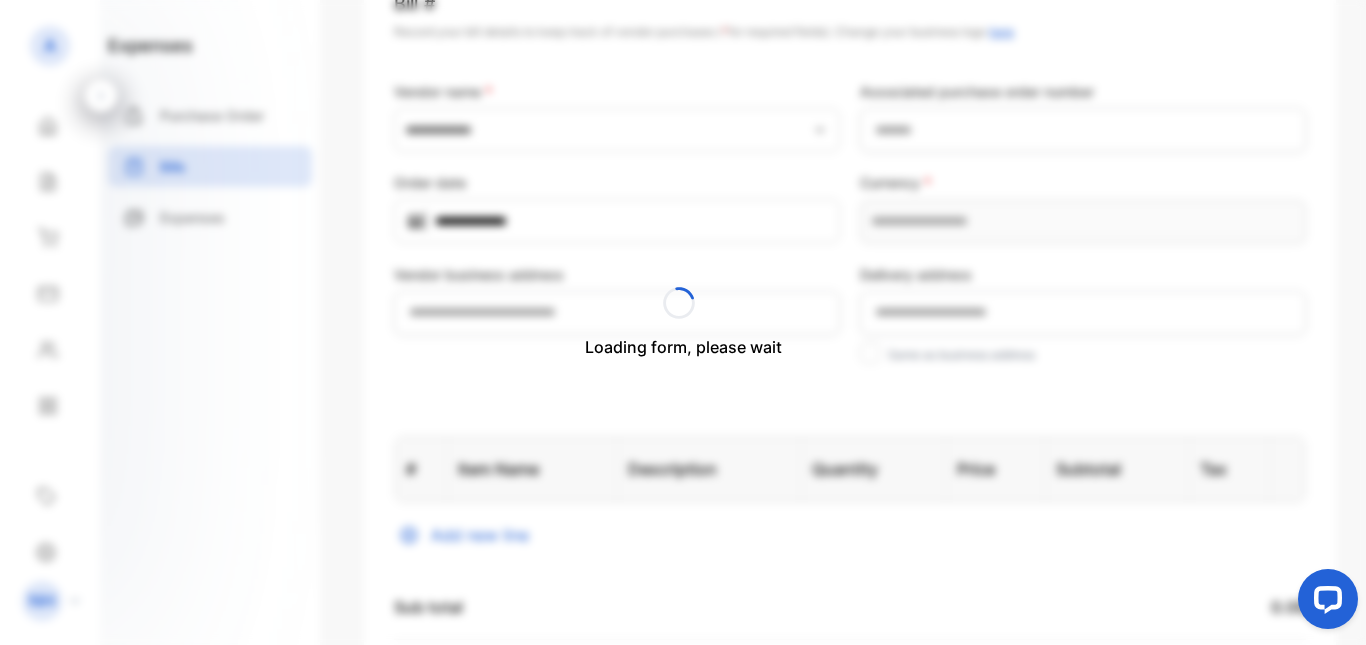 type on "**********" 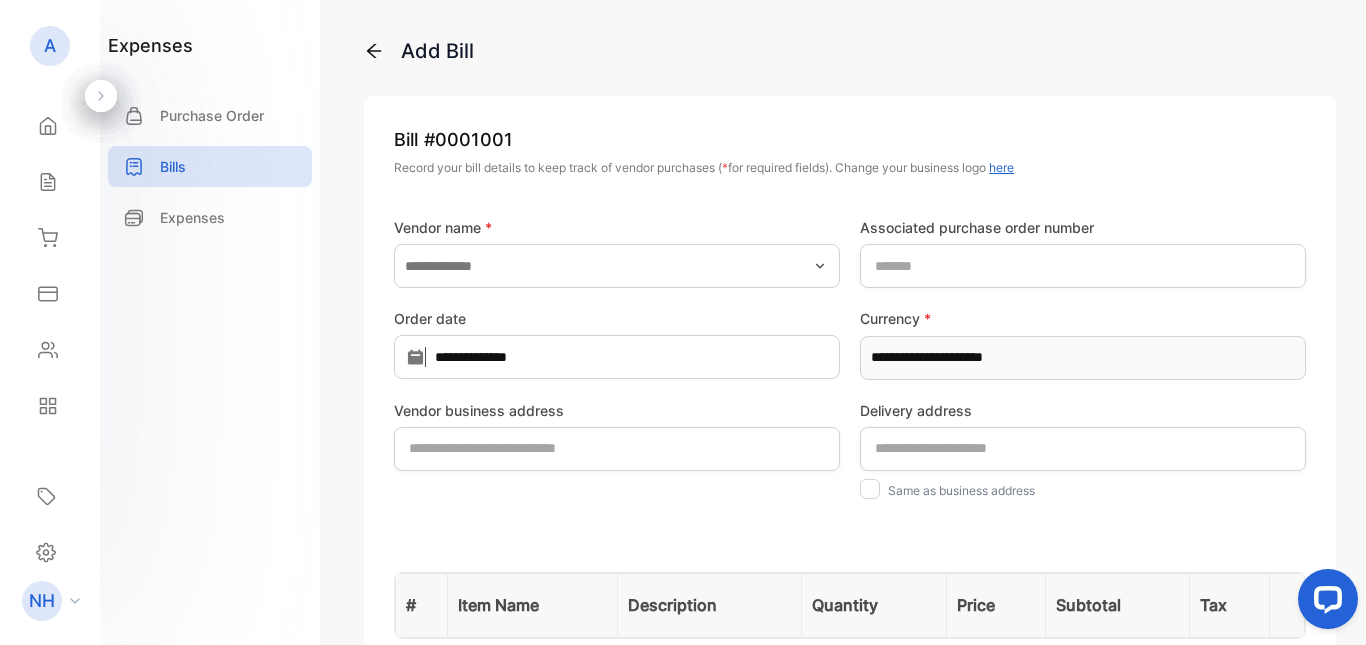 scroll, scrollTop: 0, scrollLeft: 0, axis: both 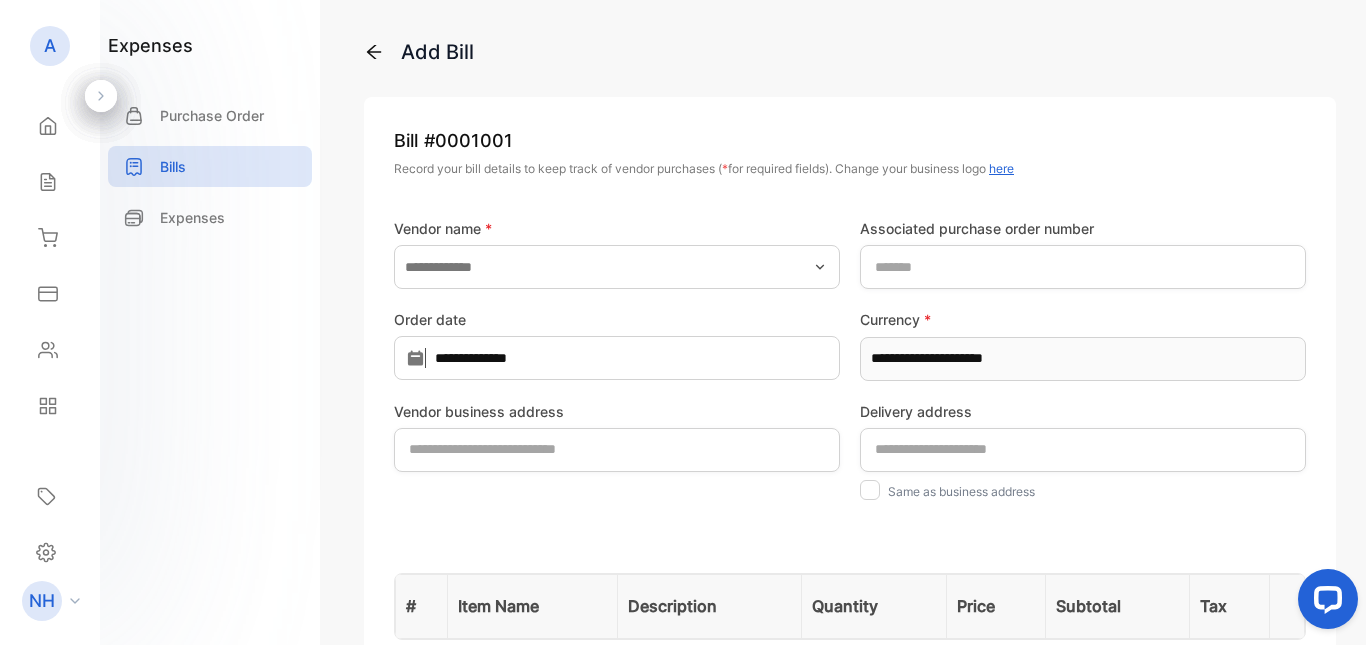 click 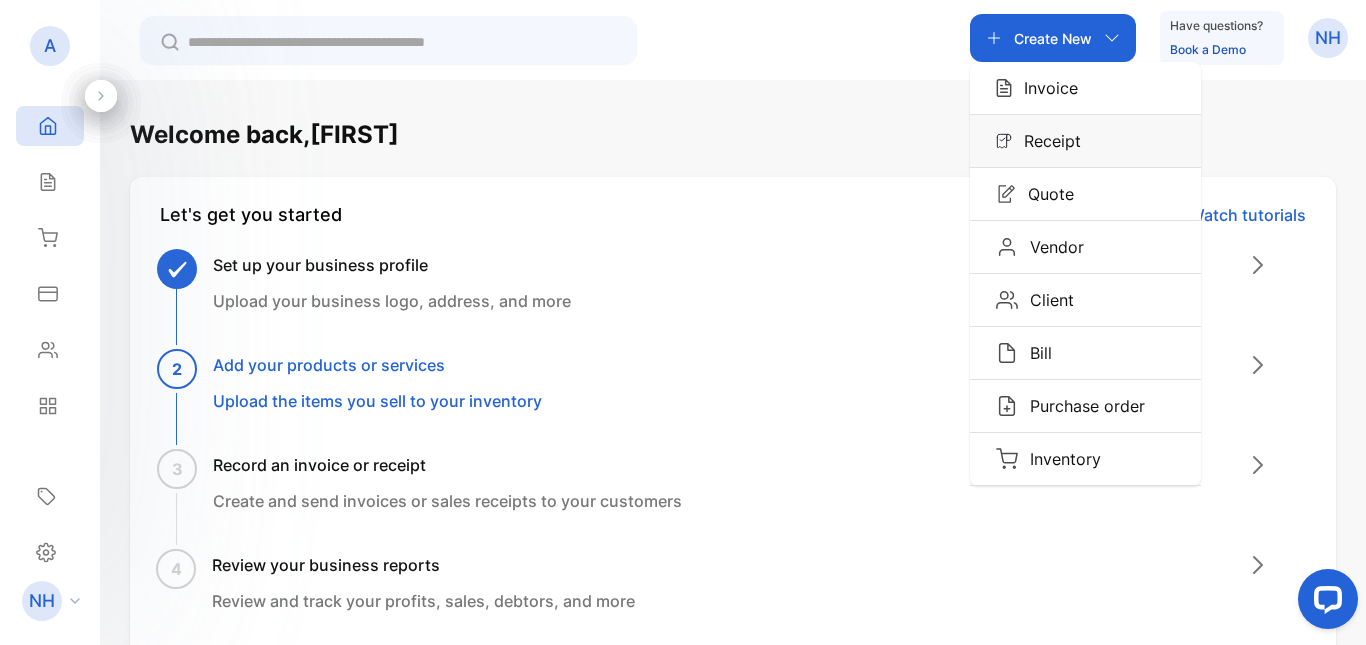click on "Receipt" at bounding box center (1046, 141) 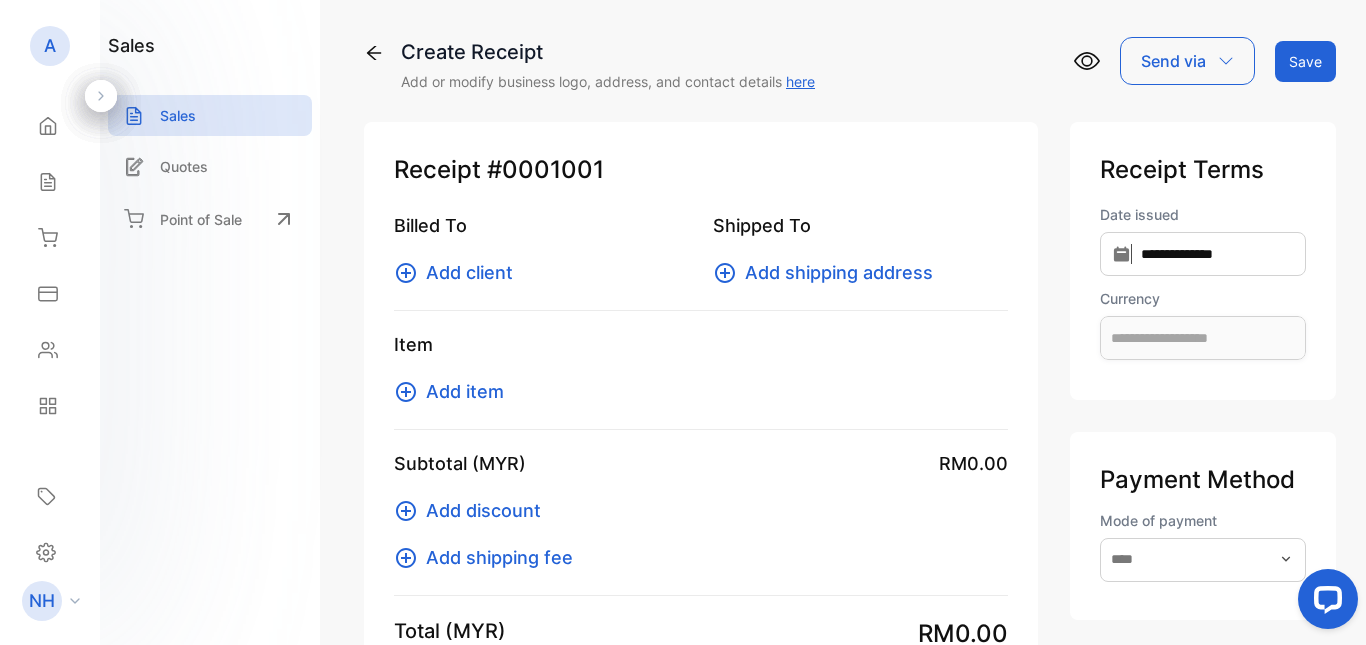 type on "**********" 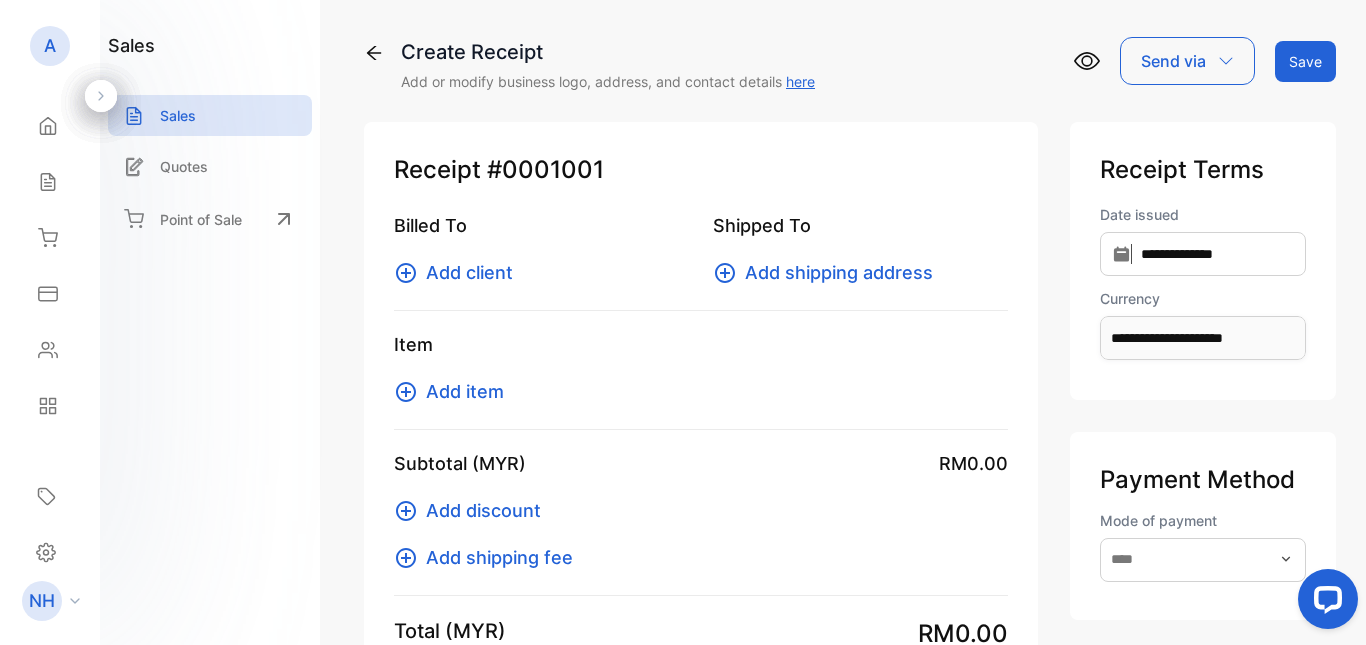 click 